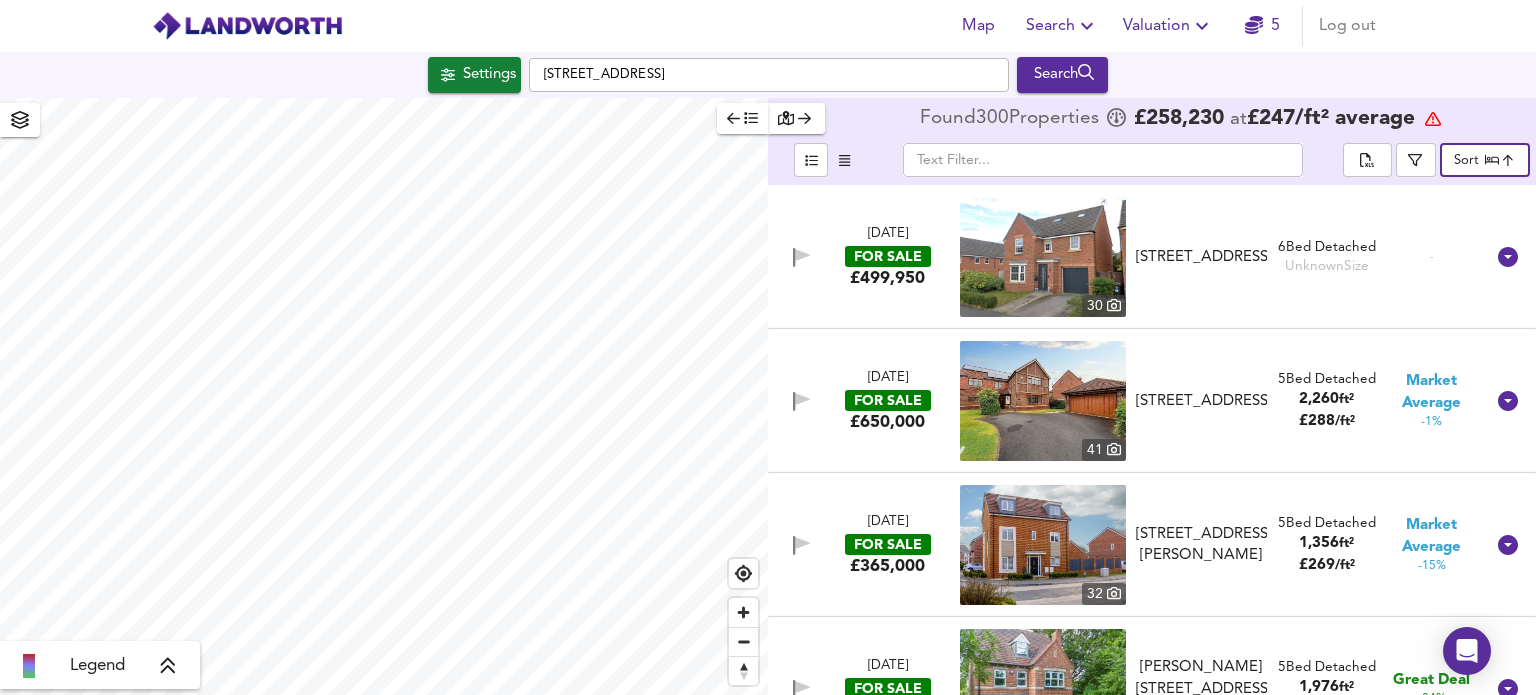 scroll, scrollTop: 0, scrollLeft: 0, axis: both 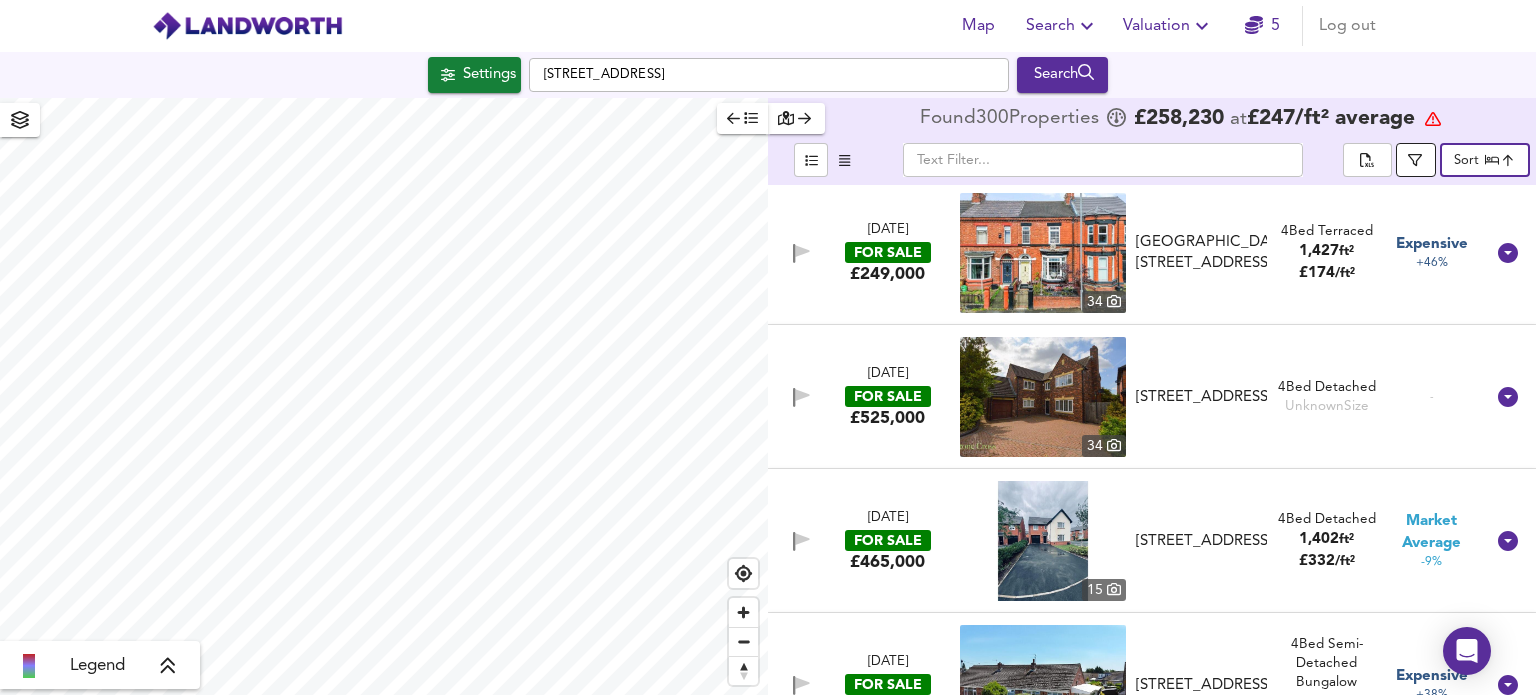 click 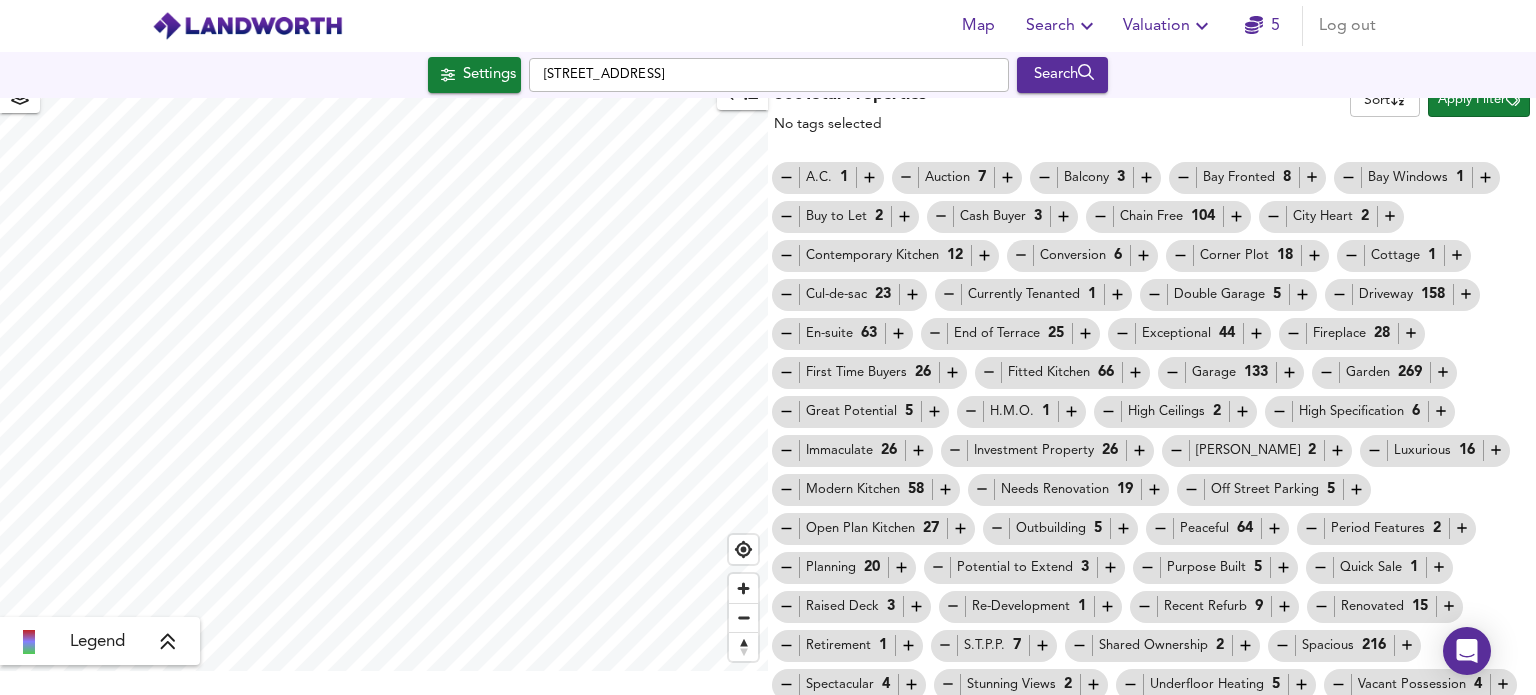 scroll, scrollTop: 0, scrollLeft: 0, axis: both 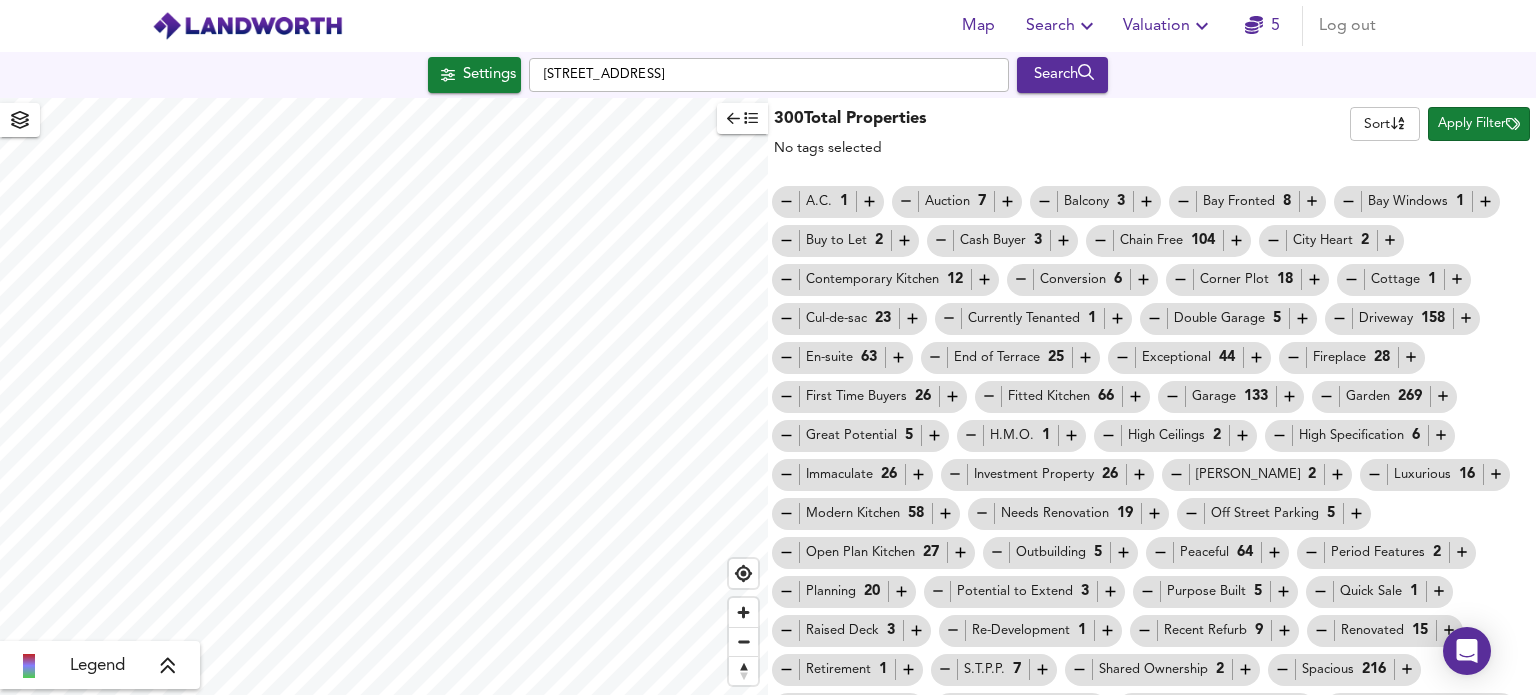 click on "300  Total Properties No tags selected Sort   name ​    Apply Filter" at bounding box center [1152, 131] 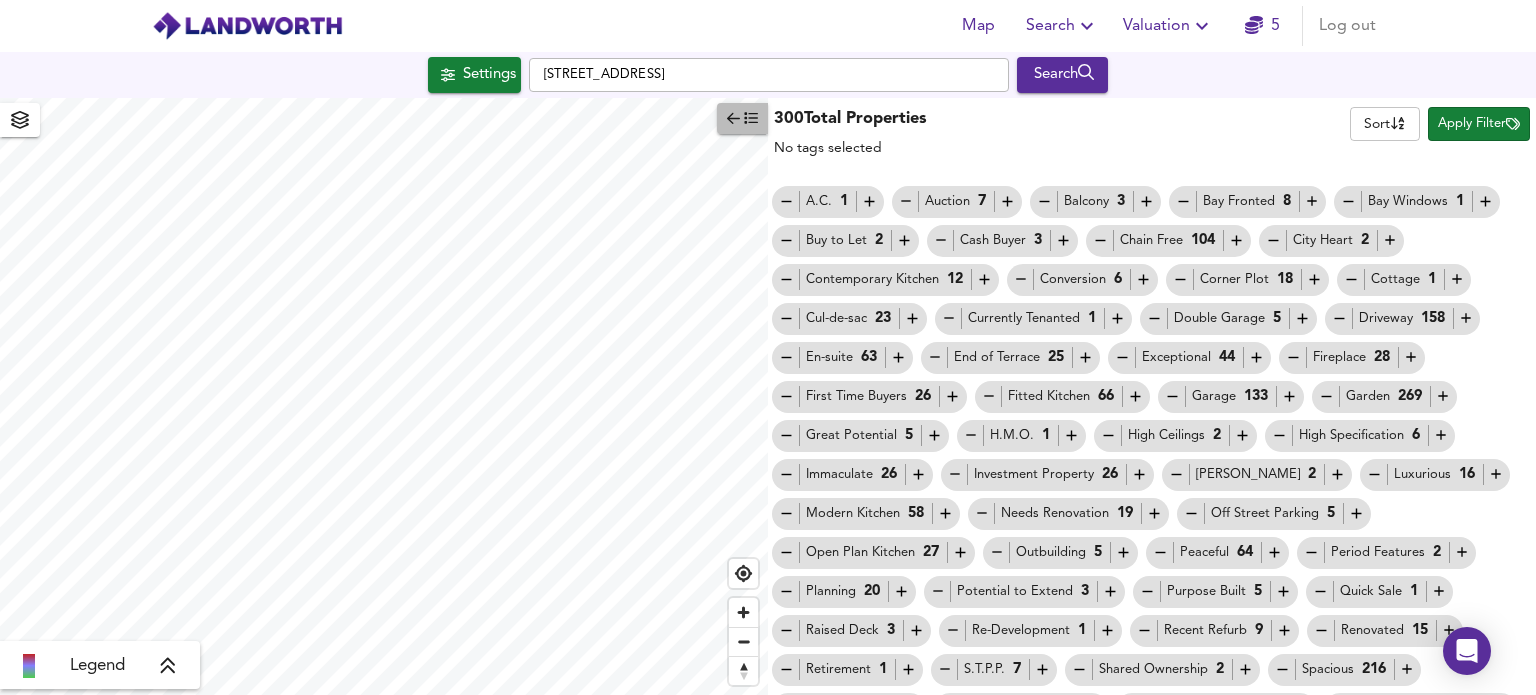 click 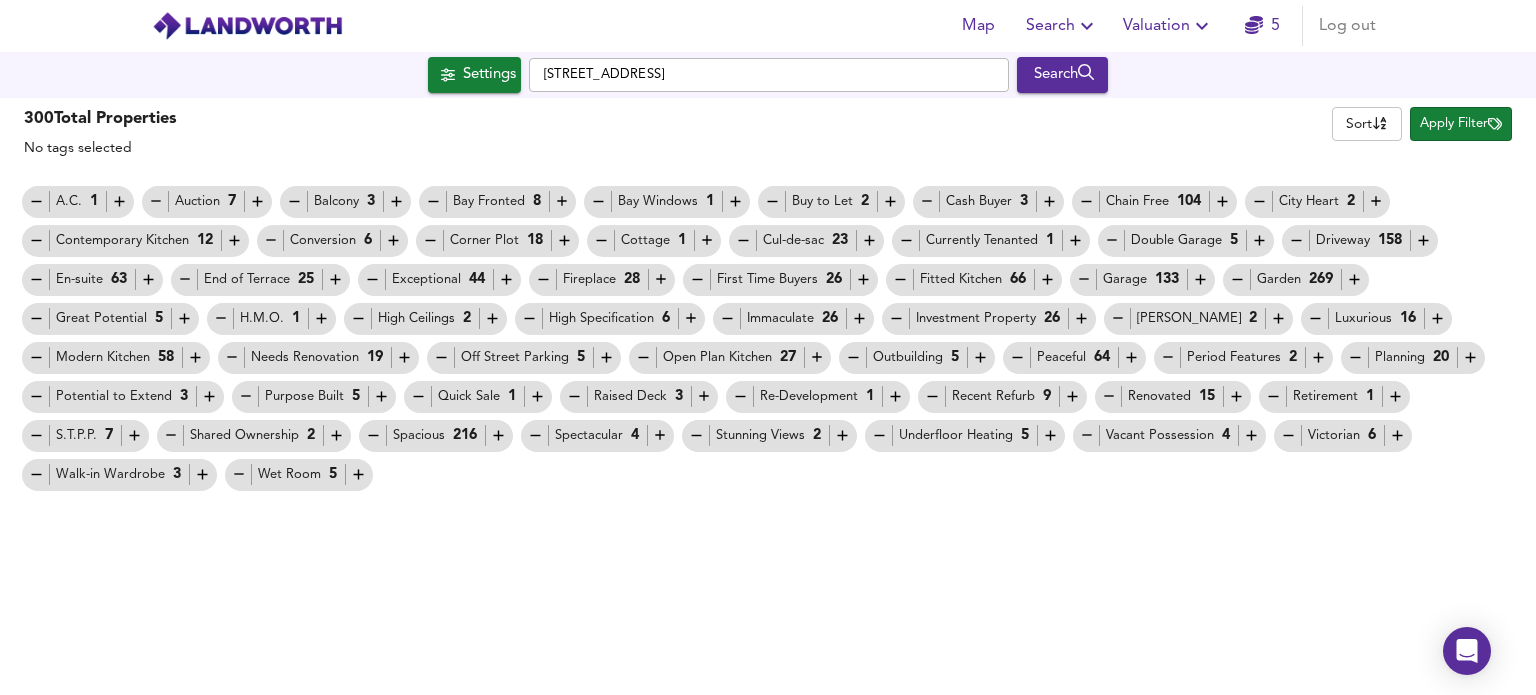 type on "402" 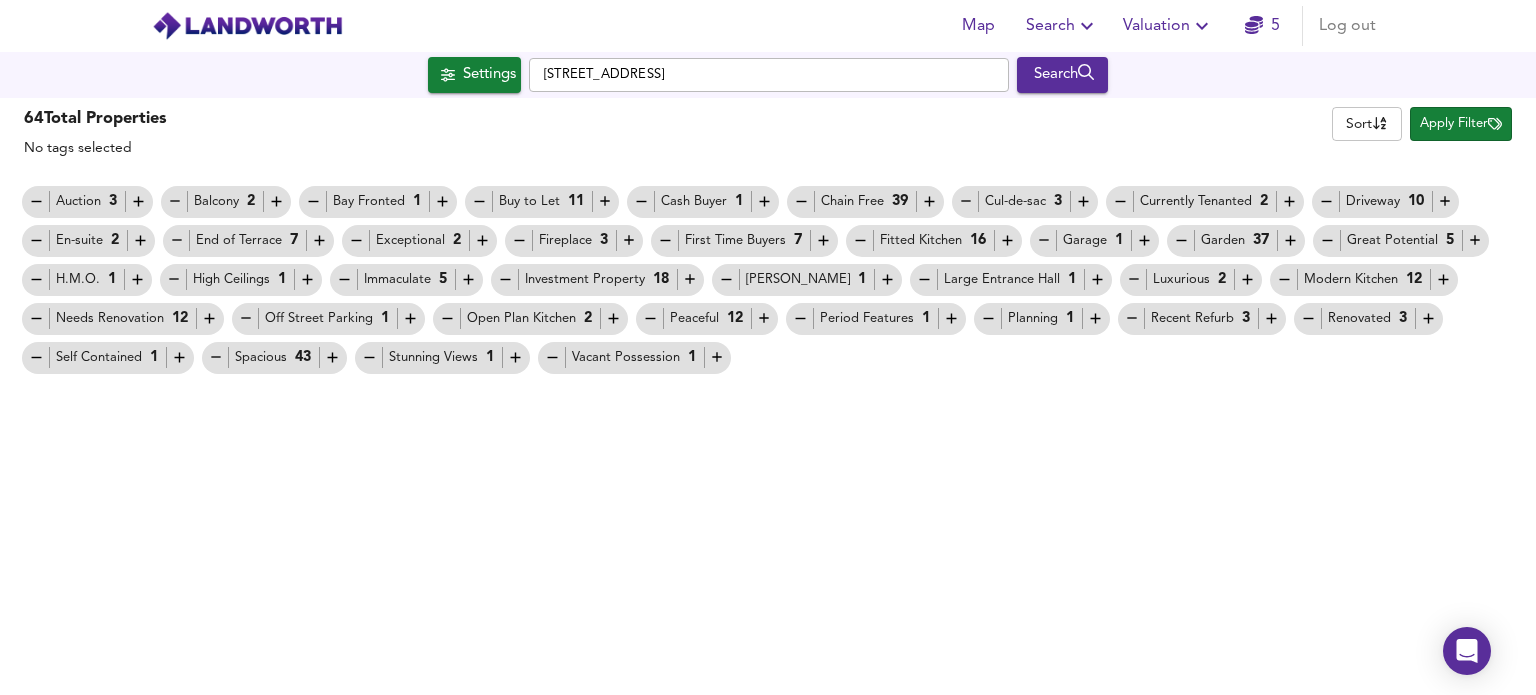 click on "Search" at bounding box center (1062, 26) 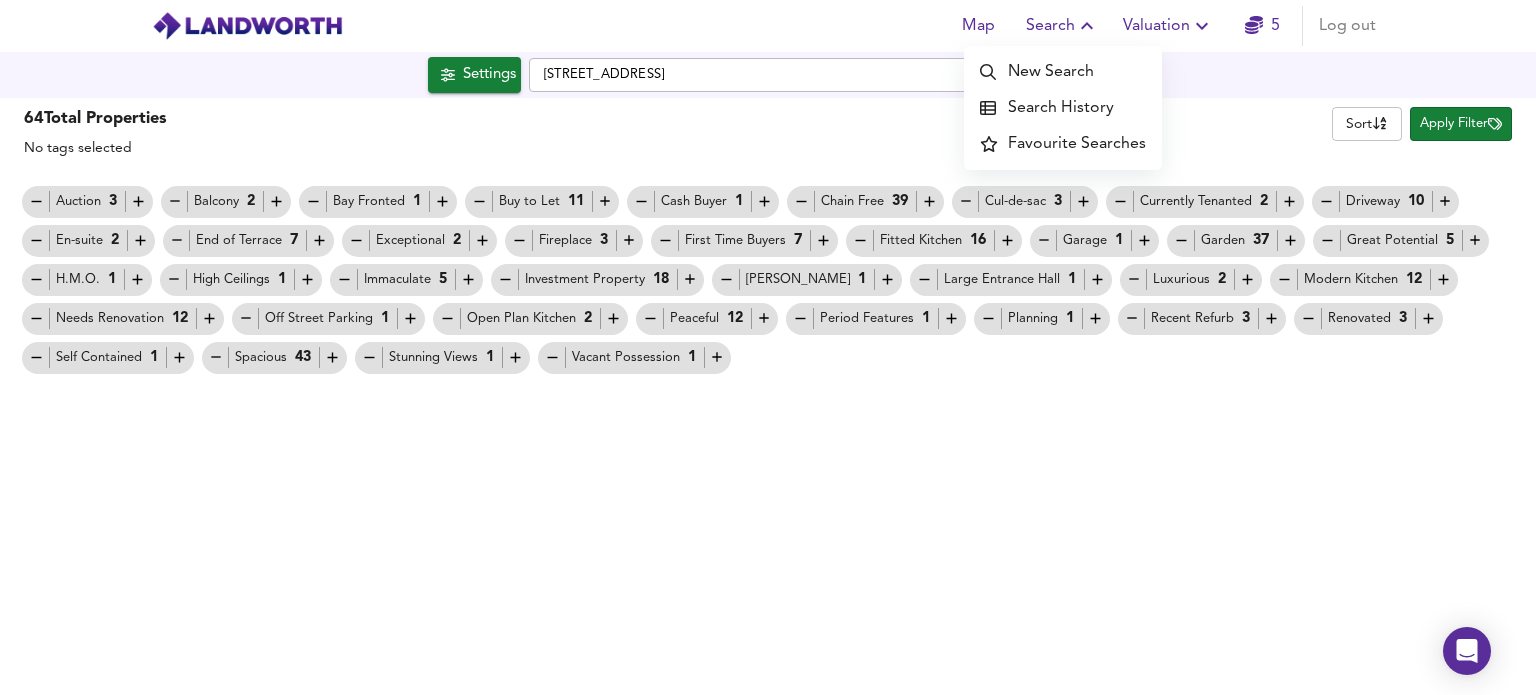click on "Search History" at bounding box center [1063, 108] 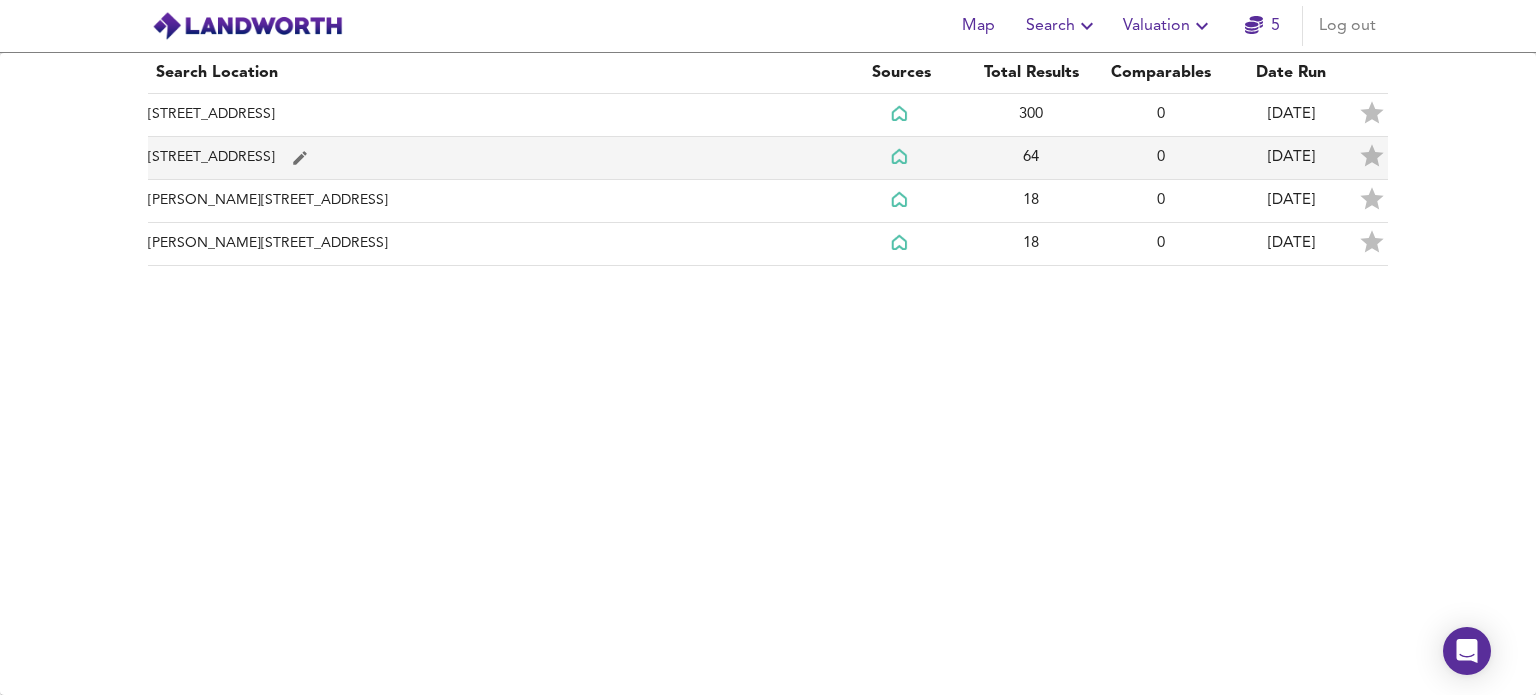 click on "38 Knowsley Road, St Helens WA10 4PT" at bounding box center [492, 158] 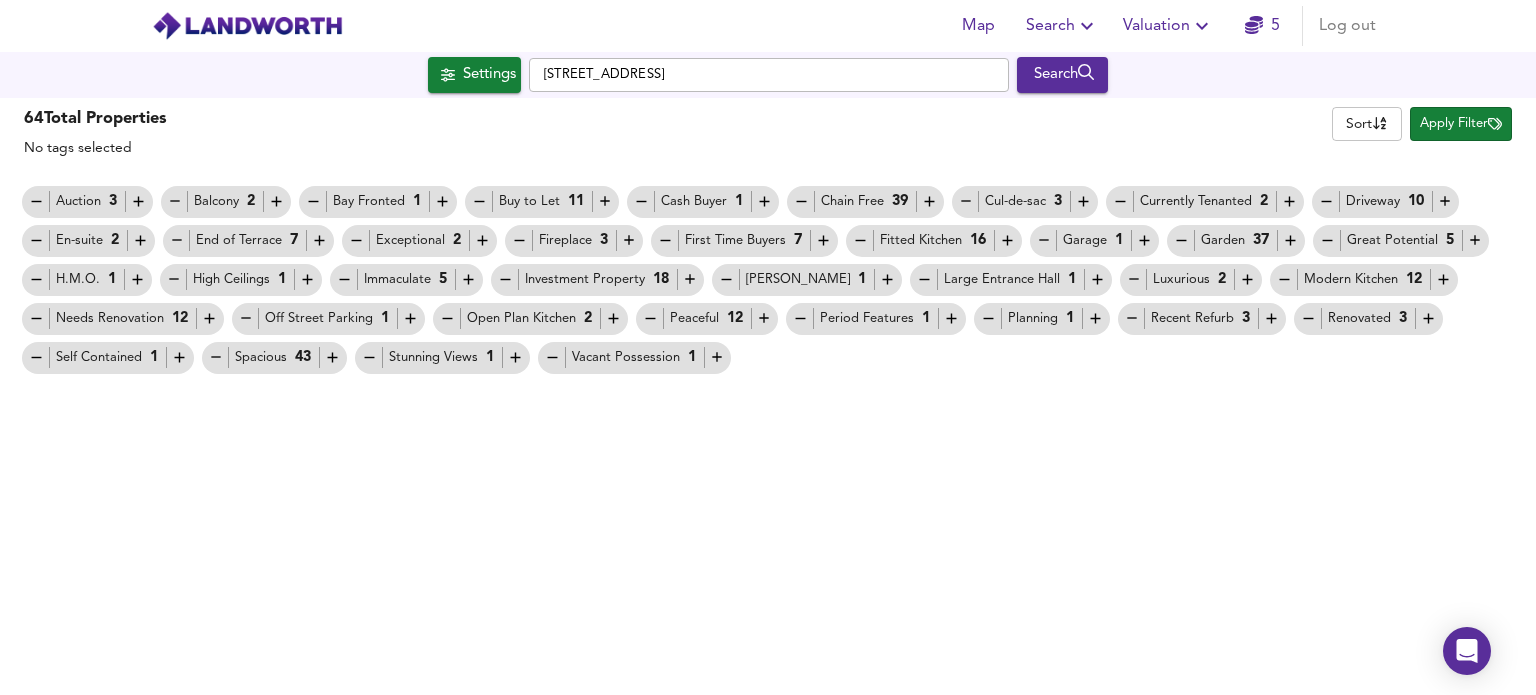 click on "Apply Filter" at bounding box center (1461, 124) 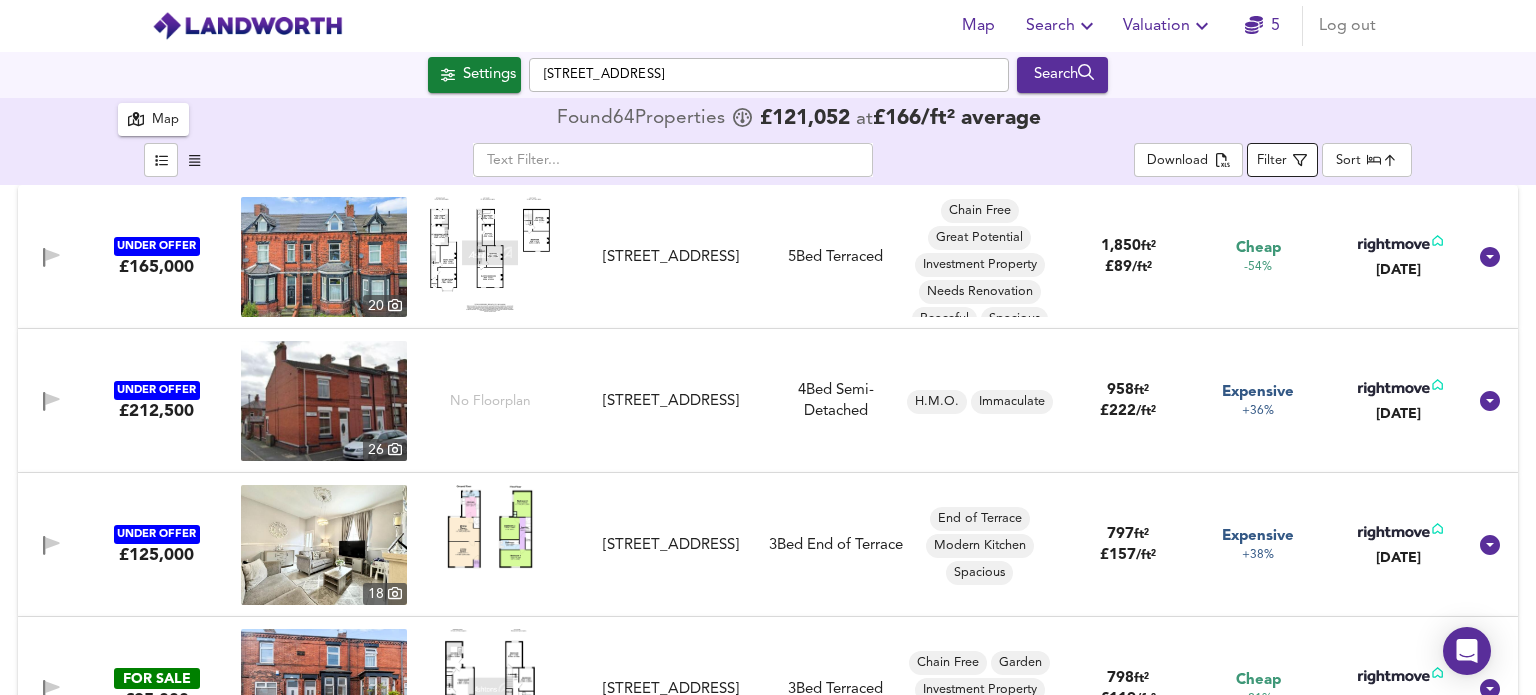 checkbox on "false" 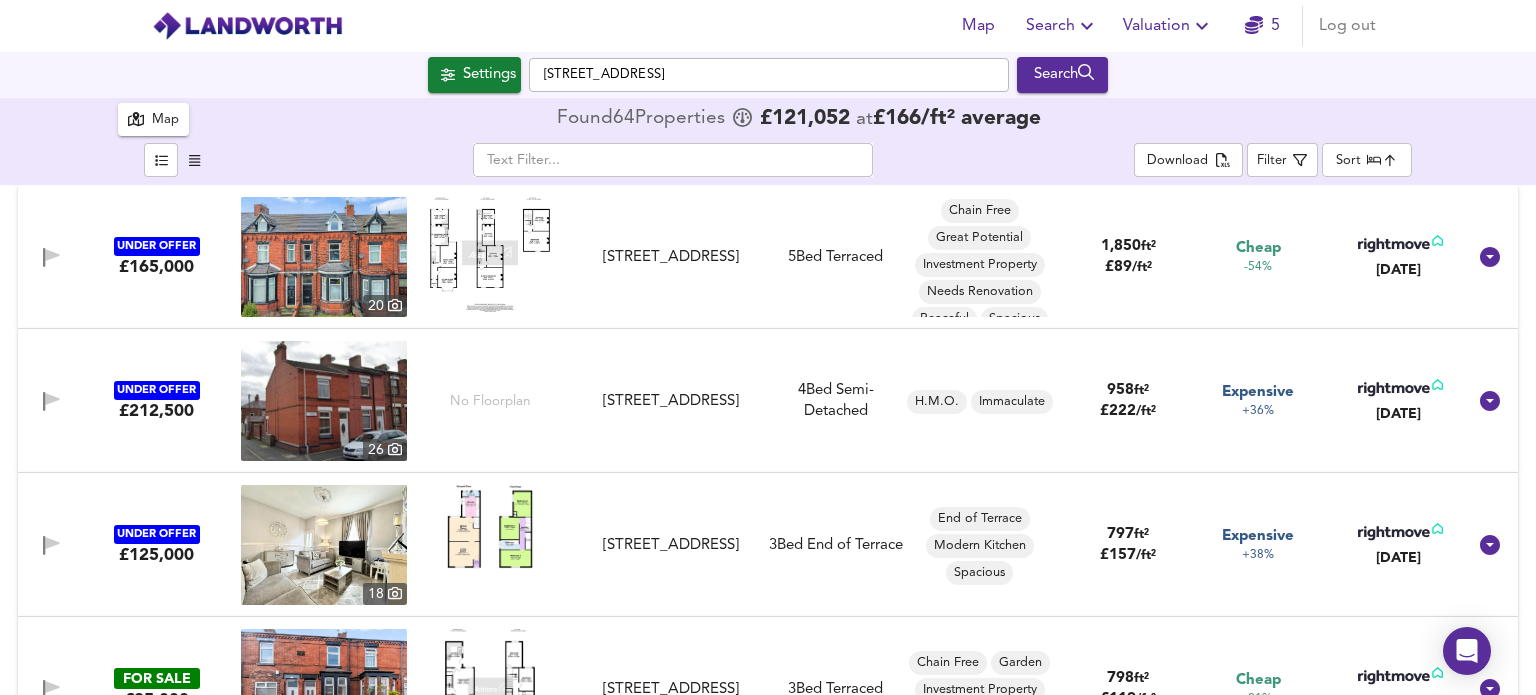 click on "Map" at bounding box center [165, 120] 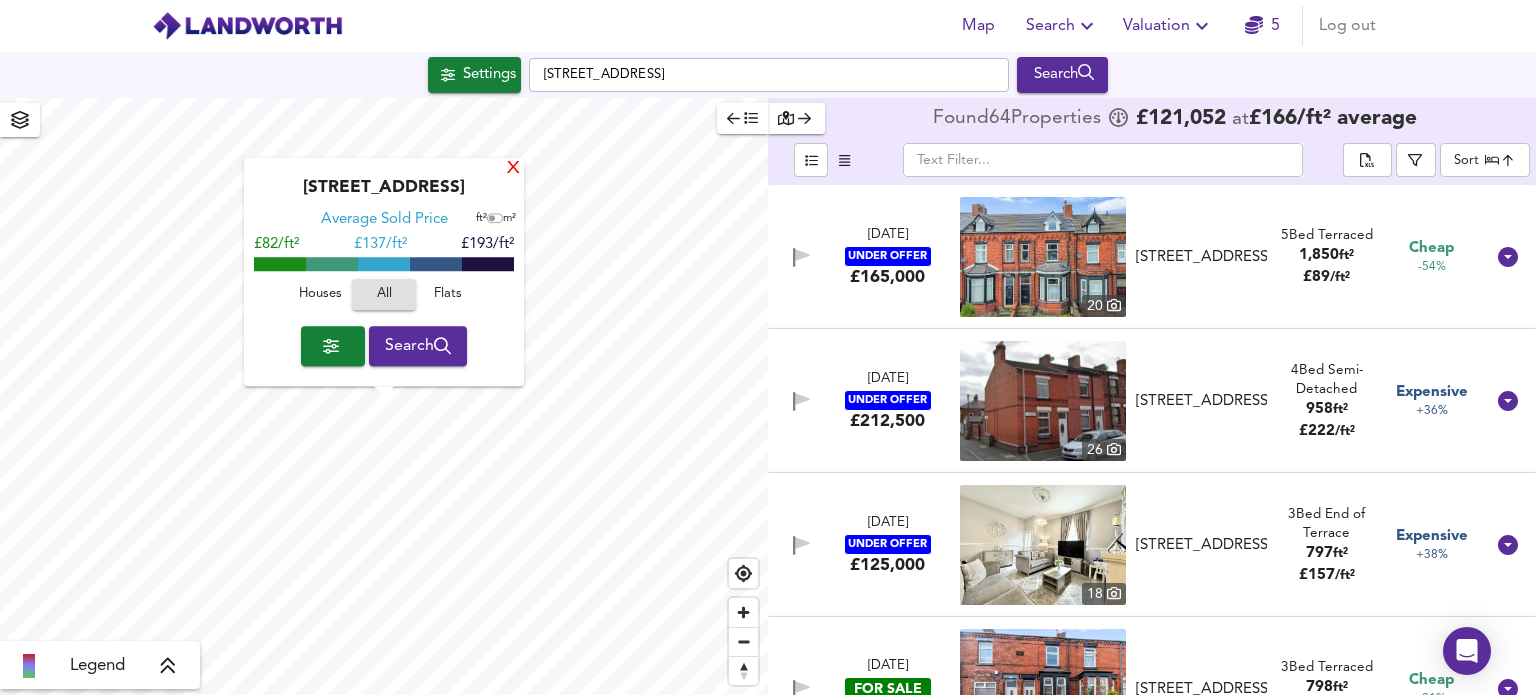 click on "X" at bounding box center (513, 169) 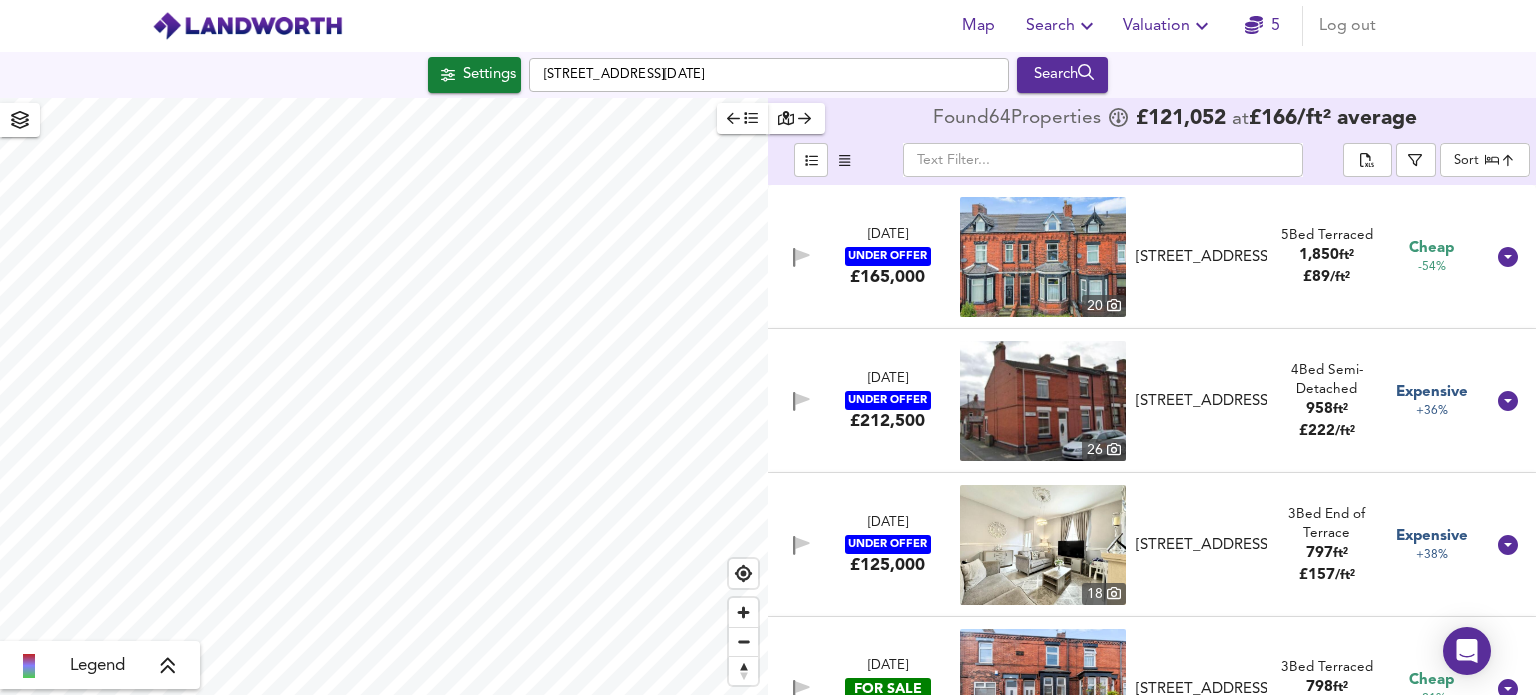 click on "Map Search Valuation    5 Log out        Settings     Church Street, WA10 1AD        Search            Legend       Found  64  Propert ies     £ 121,052   at  £ 166 / ft²   average              ​         Sort   mostbeds ​ 15 Mar 2025 UNDER OFFER £165,000     20     Knowsley Road, St. Helens, WA10 4PW Knowsley Road, St. Helens, WA10 5  Bed   Terraced 1,850 ft² £ 89 / ft²   Cheap -54% 15 Feb 2025 UNDER OFFER £212,500     26     Tamworth Street, St. Helens, WA10 4JF Tamworth Street, St. Helens 4  Bed   Semi-Detached 958 ft² £ 222 / ft²   Expensive +36% 20 Jun 2025 UNDER OFFER £125,000     18     Albion Street, St Helens, WA10 2HA Albion Street, St Helens, WA10 2HA 3  Bed   End of Terrace 797 ft² £ 157 / ft²   Expensive +38% 19 Jun 2025 FOR SALE £95,000     13     Doulton Street, St. Helens, WA10 4NU Doulton Street, St. Helens, WA10 3  Bed   Terraced 798 ft² £ 119 / ft²   Cheap -21% 16 Jun 2025 FOR SALE £145,000     15     3  Bed" at bounding box center [768, 347] 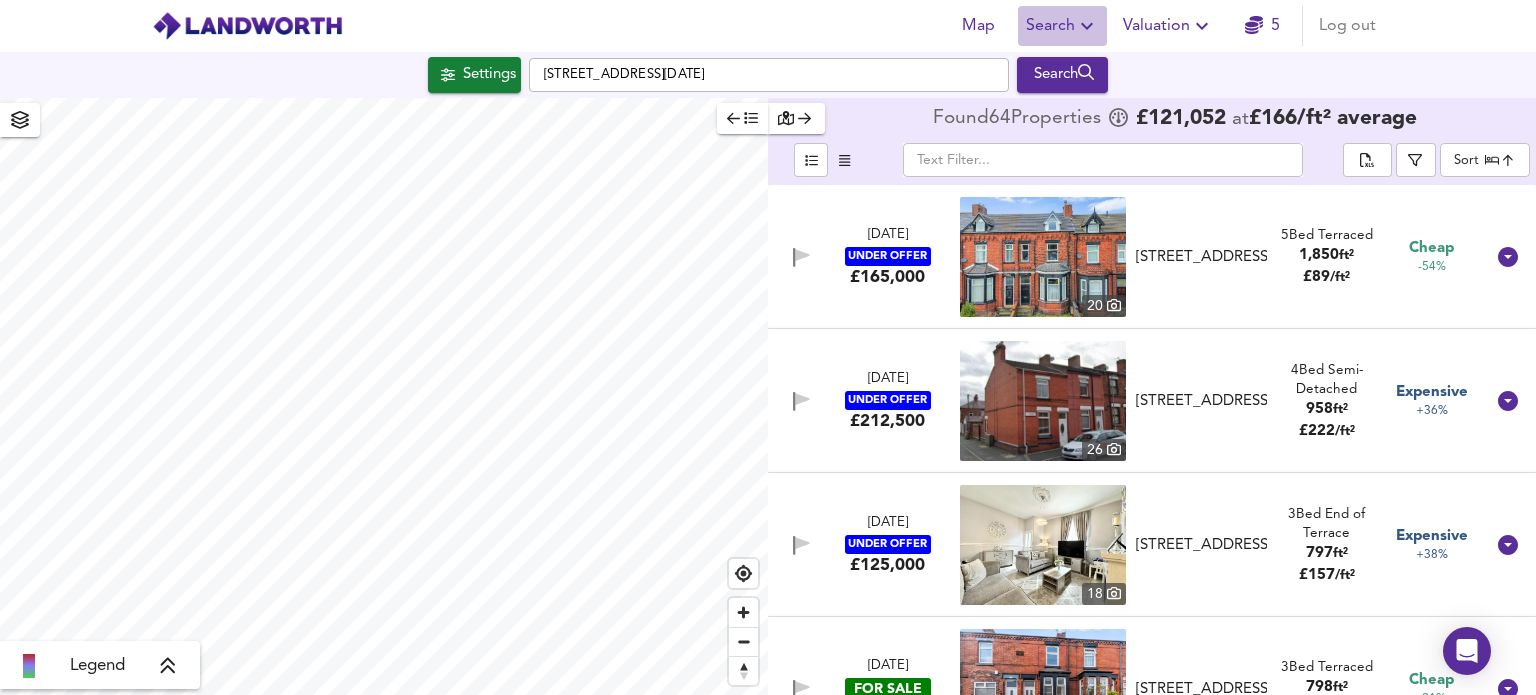 click on "Search" at bounding box center [1062, 26] 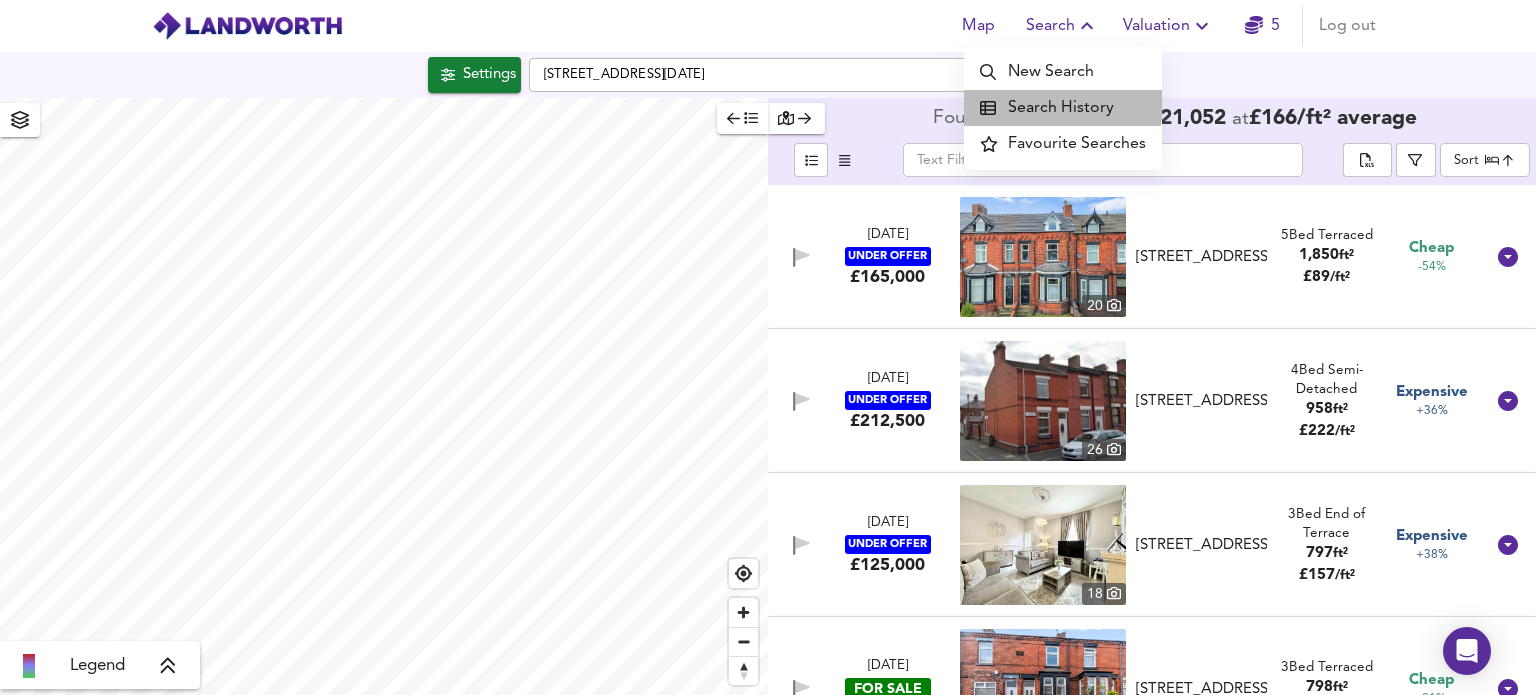 click on "Search History" at bounding box center (1063, 108) 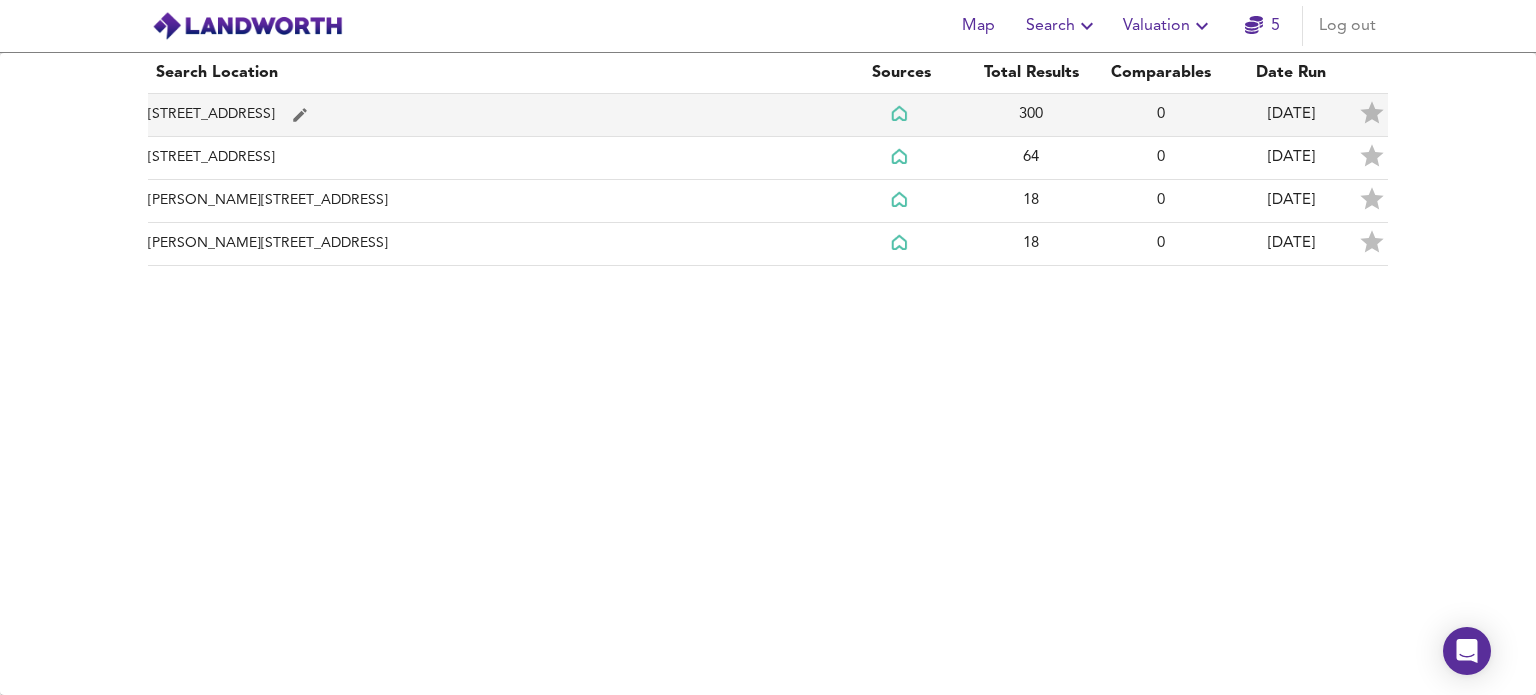 click on "[STREET_ADDRESS]" at bounding box center (492, 115) 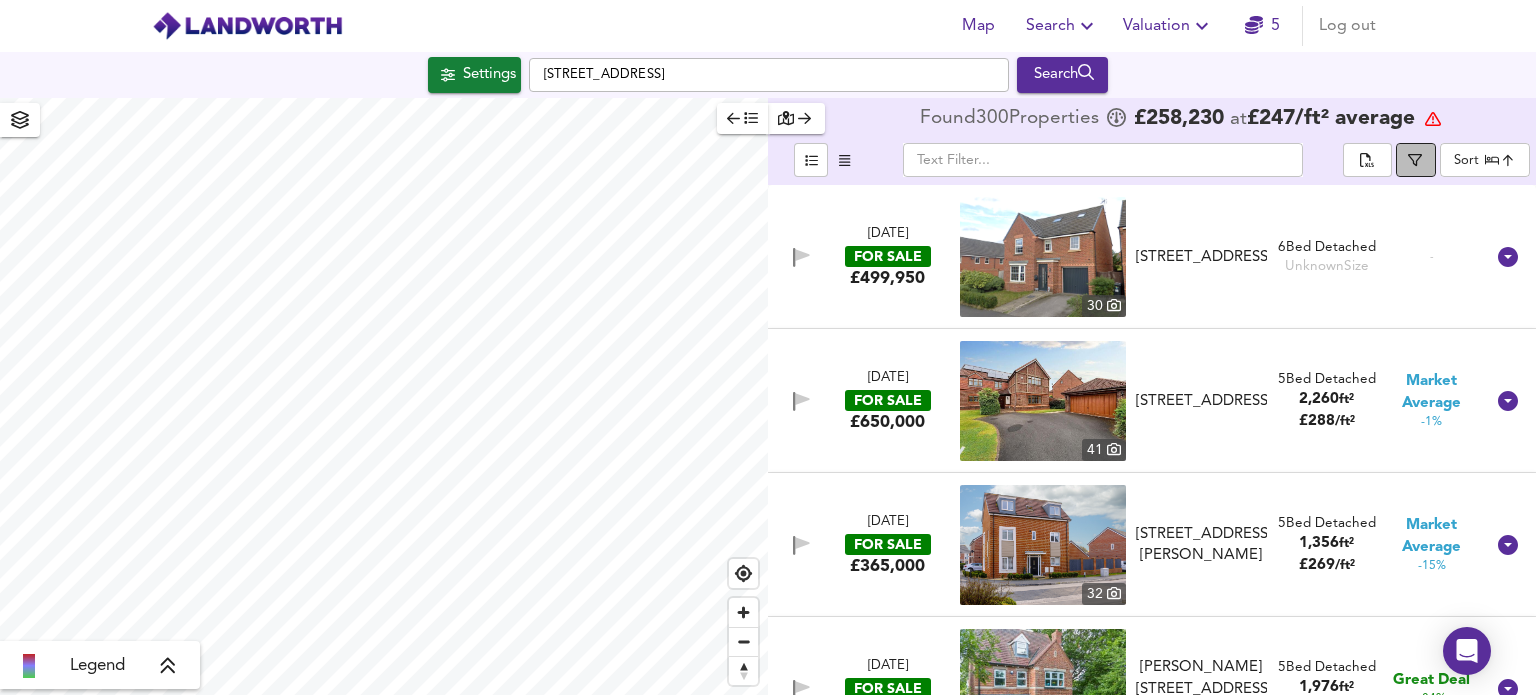 click 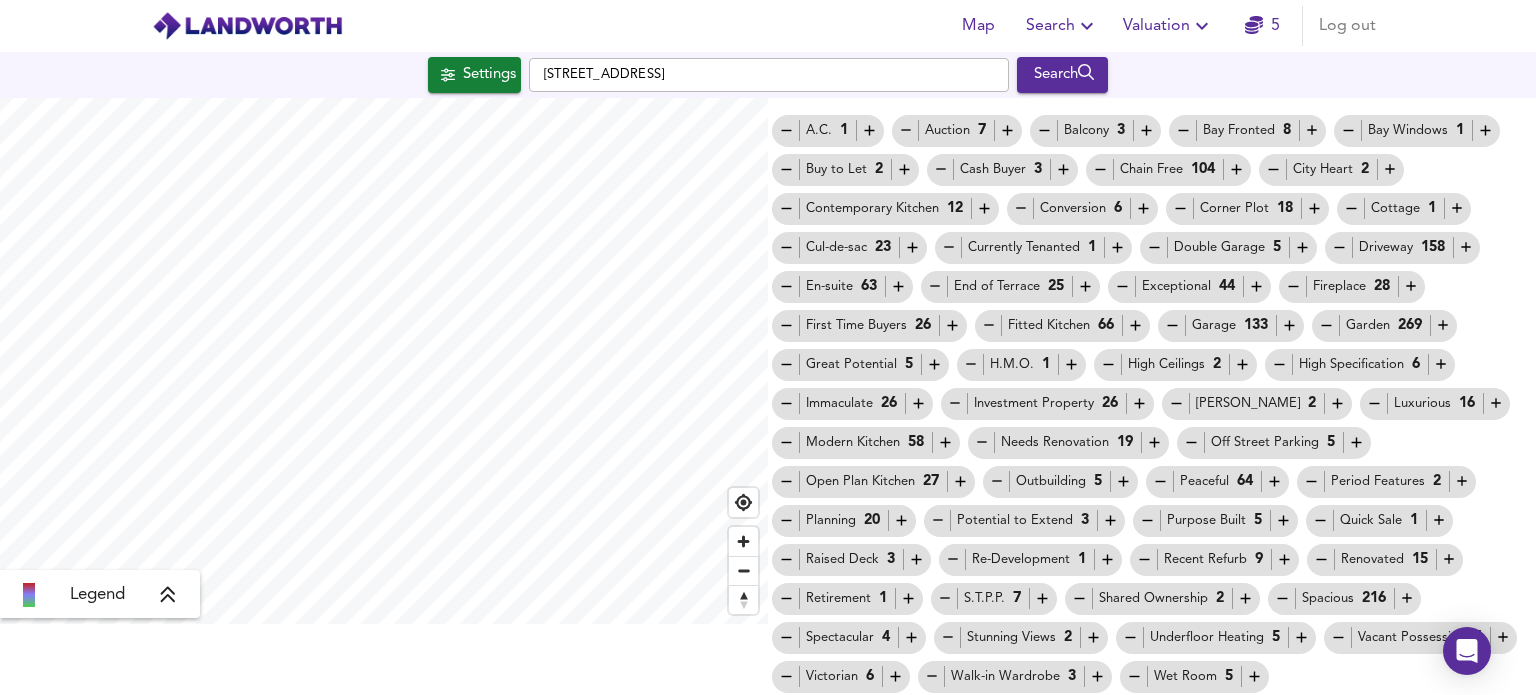 scroll, scrollTop: 0, scrollLeft: 0, axis: both 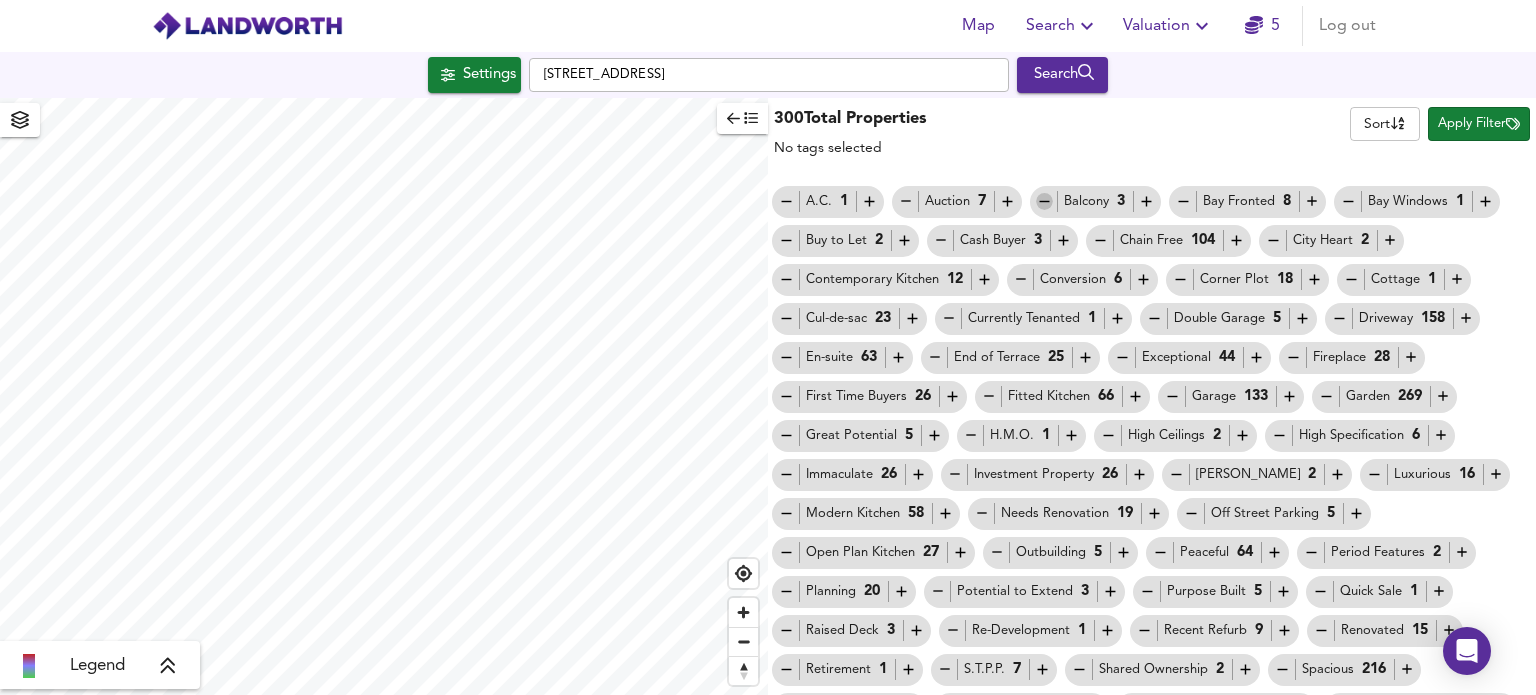 click 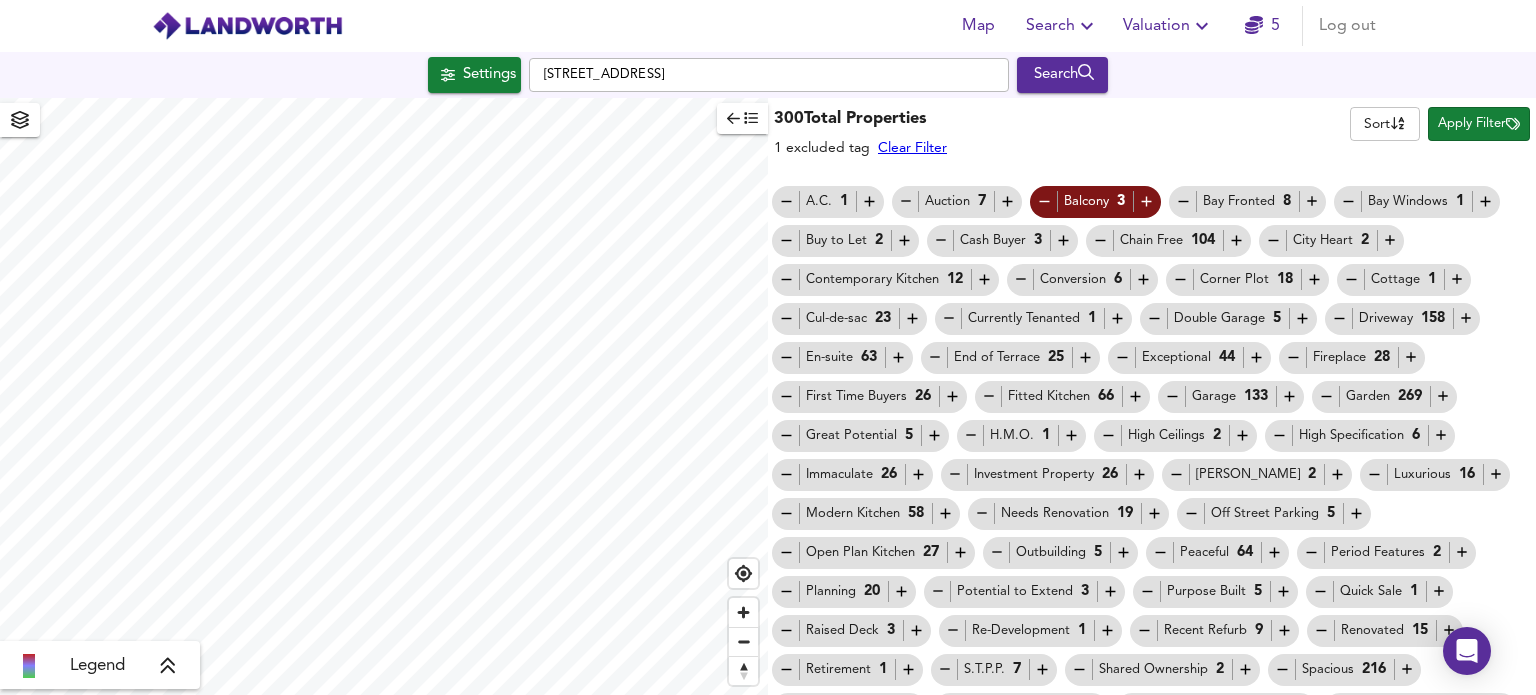 click 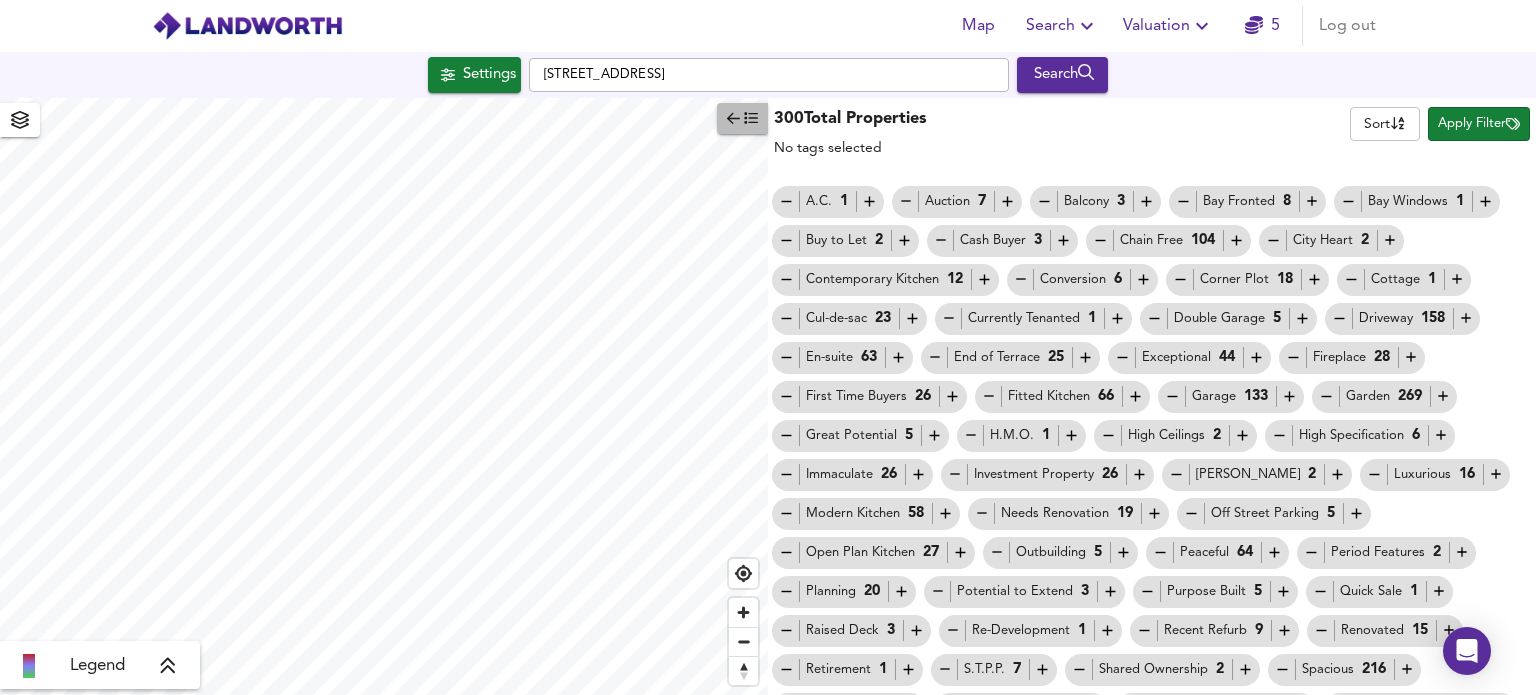 click 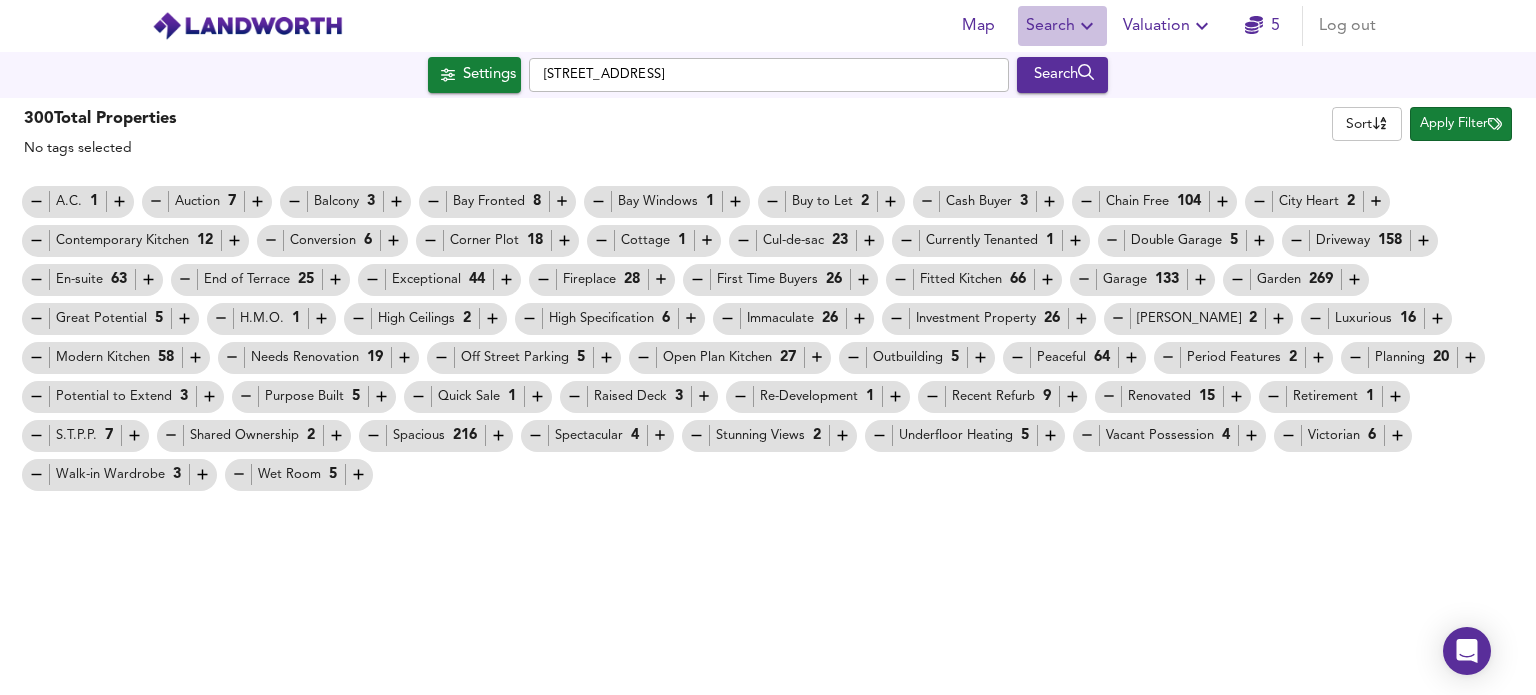 click on "Search" at bounding box center [1062, 26] 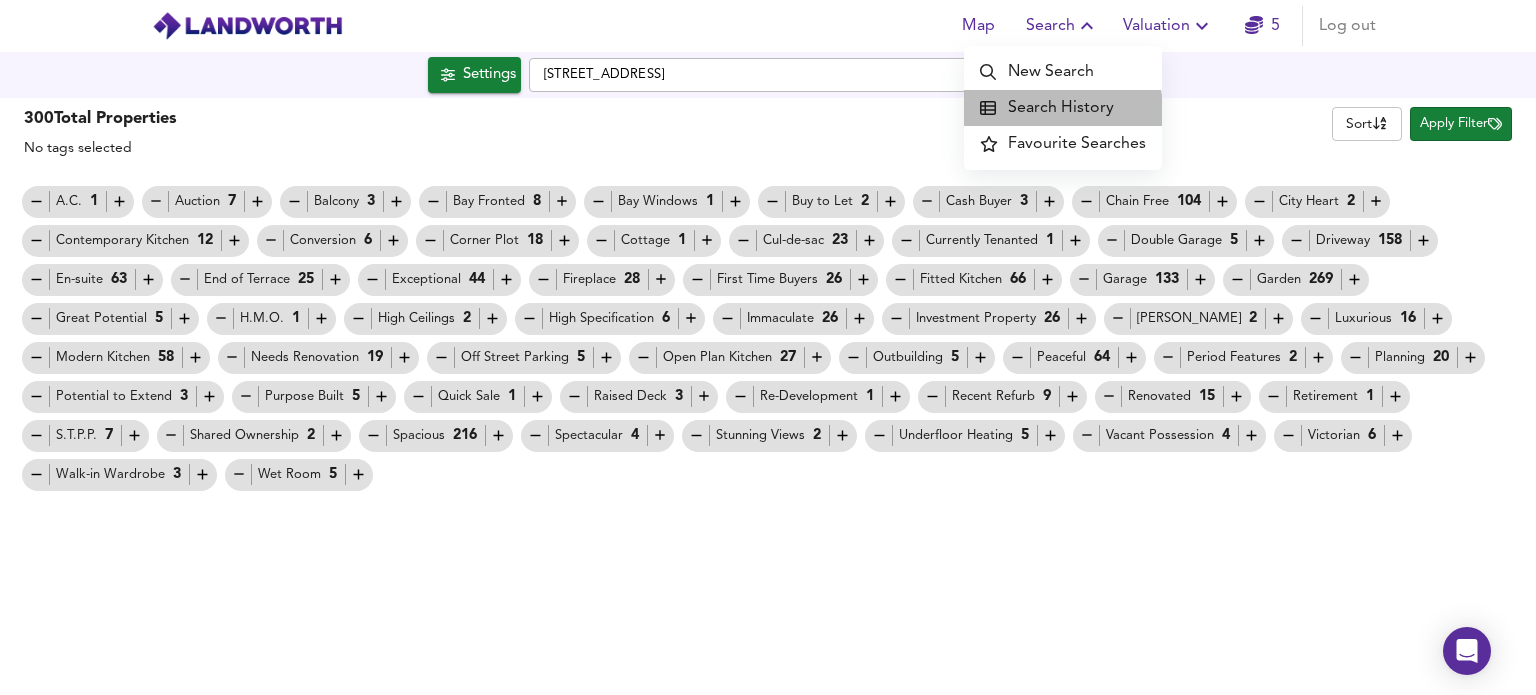 click on "Search History" at bounding box center [1063, 108] 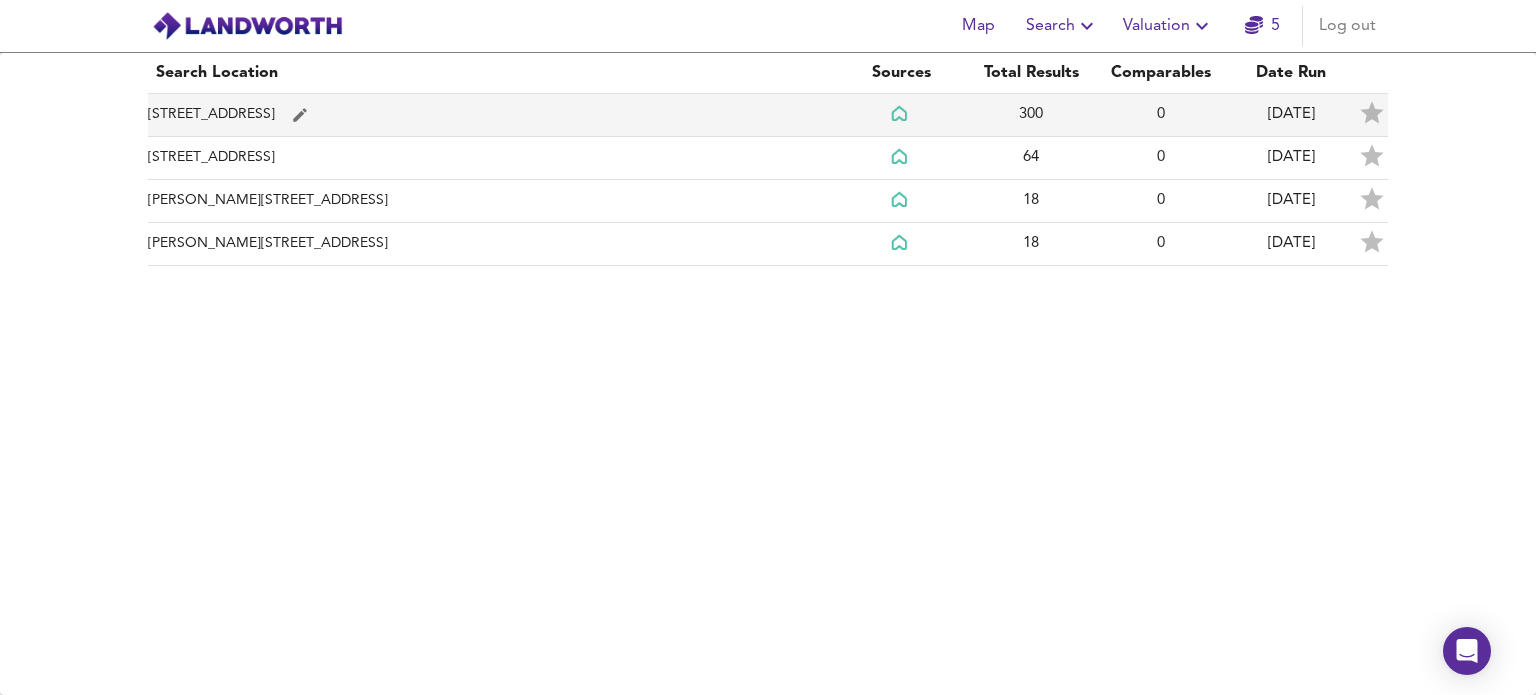 click on "[STREET_ADDRESS]" at bounding box center (492, 115) 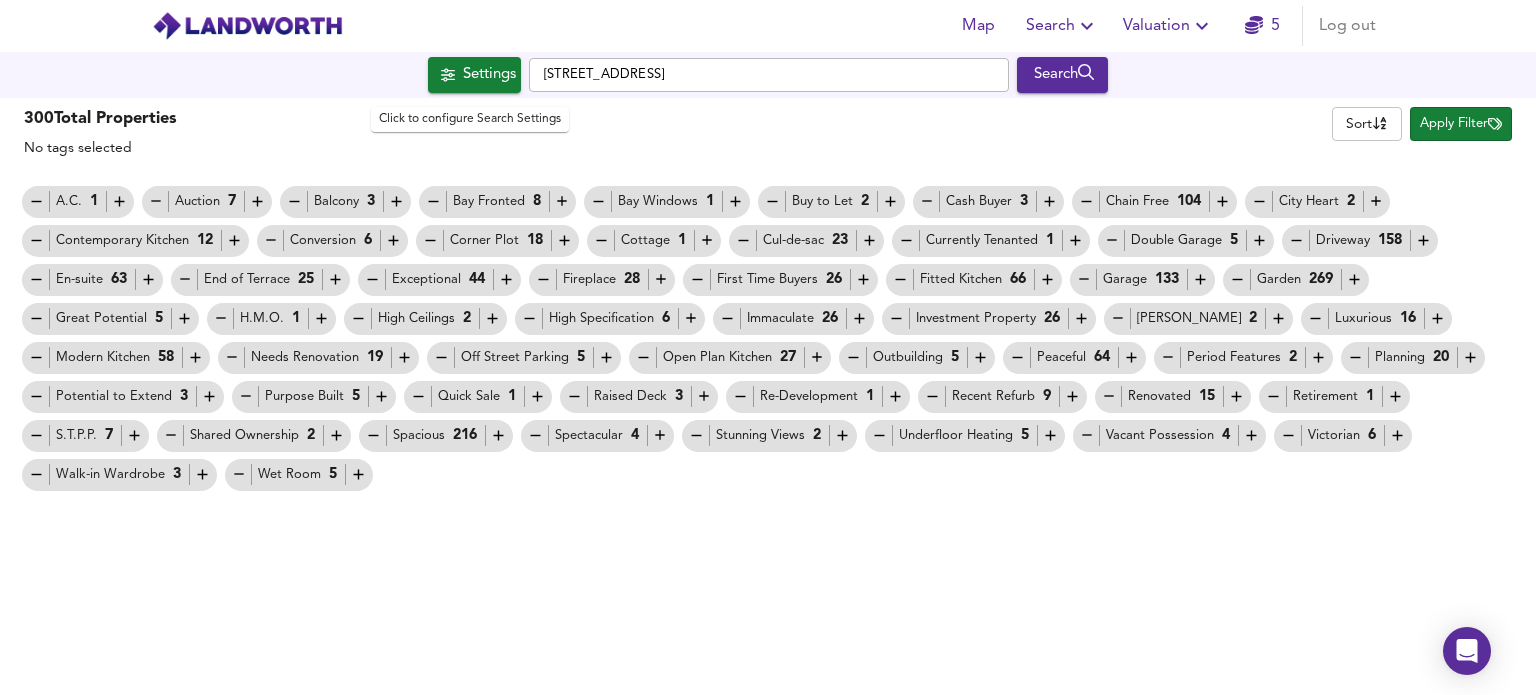 click on "Settings" at bounding box center [489, 75] 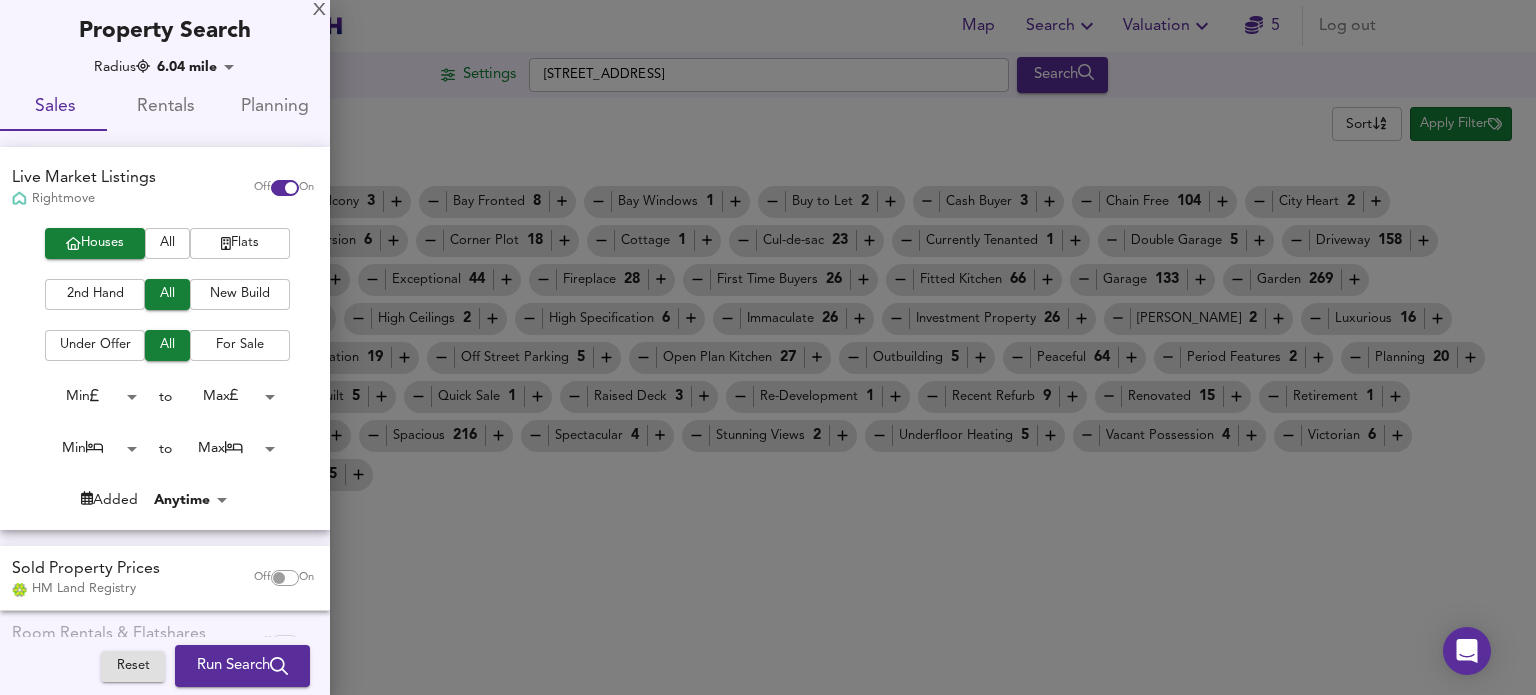checkbox on "false" 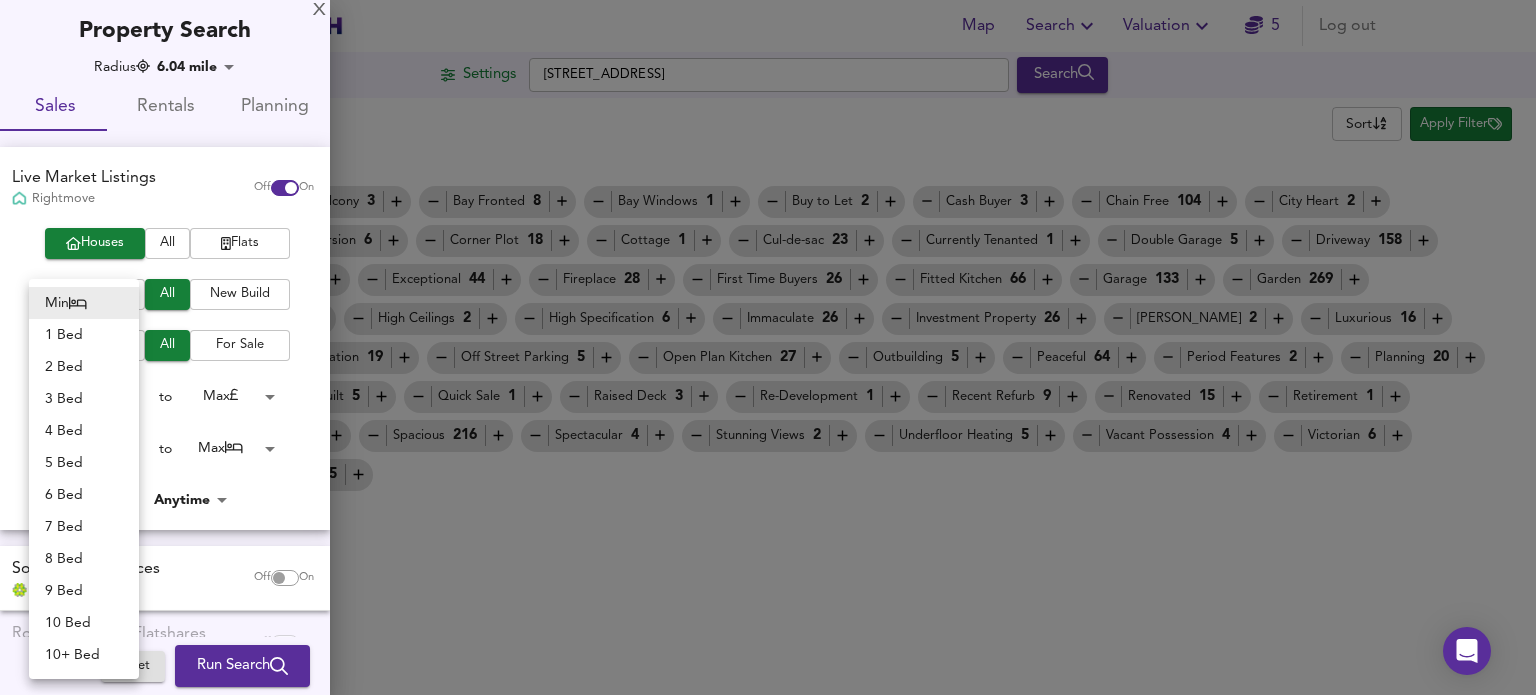 click on "Map Search Valuation    5 Log out        Settings     Pennine Drive, WA9 2BH        Search      X Pennine Drive, WA9 2BH Average Sold Price ft²   m² £70/ft² £ 133/ft² £196/ft² Houses All Flats     Search         300  Results   Legend   300  Total Properties No tags selected Sort   name ​    Apply Filter  A.C. 1 Auction 7 Balcony 3 Bay Fronted 8 Bay Windows 1 Buy to Let 2 Cash Buyer 3 Chain Free 104 City Heart 2 Contemporary Kitchen 12 Conversion 6 Corner Plot 18 Cottage 1 Cul-de-sac 23 Currently Tenanted 1 Double Garage 5 Driveway 158 En-suite 63 End of Terrace 25 Exceptional 44 Fireplace 28 First Time Buyers 26 Fitted Kitchen 66 Garage 133 Garden 269 Great Potential 5 H.M.O. 1 High Ceilings 2 High Specification 6 Immaculate 26 Investment Property 26 Jacuzzi 2 Luxurious 16 Modern Kitchen 58 Needs Renovation 19 Off Street Parking 5 Open Plan Kitchen 27 Outbuilding 5 Peaceful 64 Period Features 2 Planning 20 Potential to Extend 3 Purpose Built 5 Quick Sale 1 3 1 9 15" at bounding box center [768, 347] 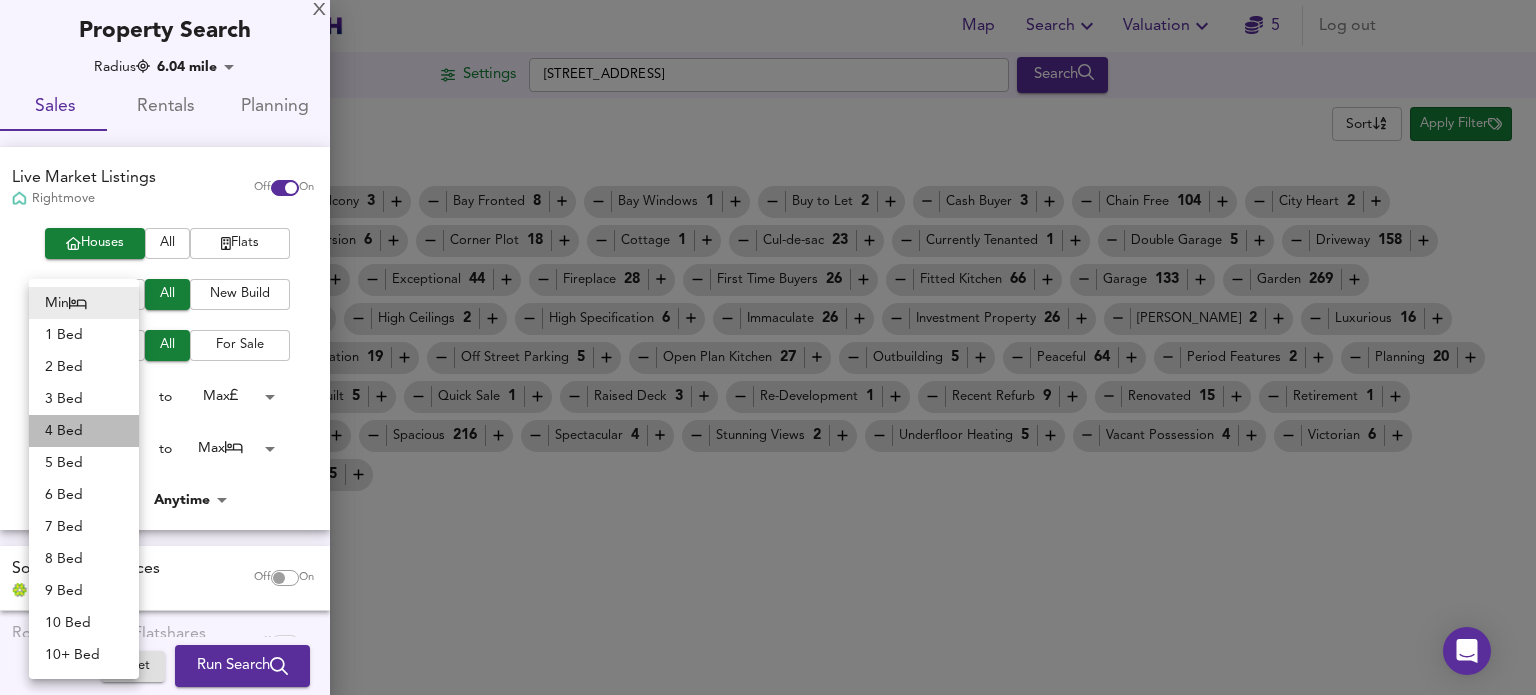 click on "4 Bed" at bounding box center (84, 431) 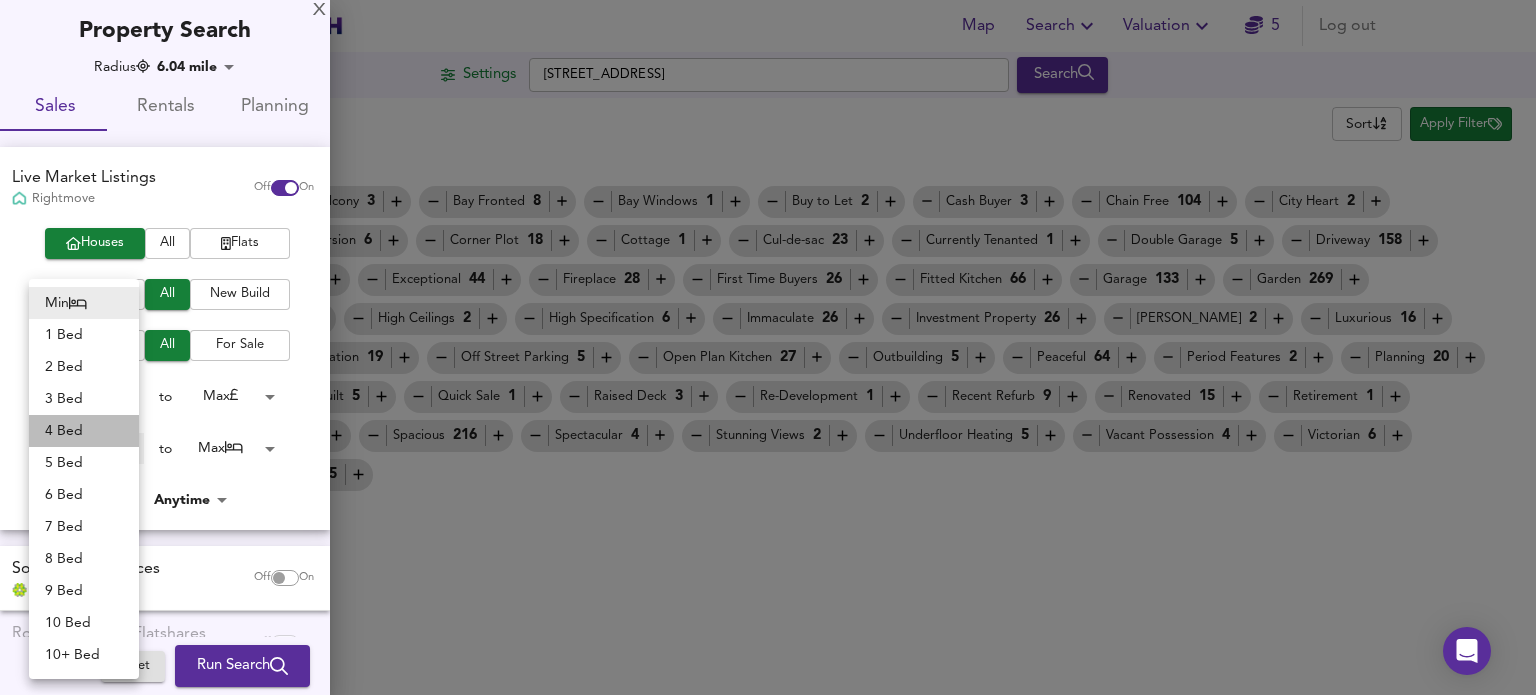type on "4" 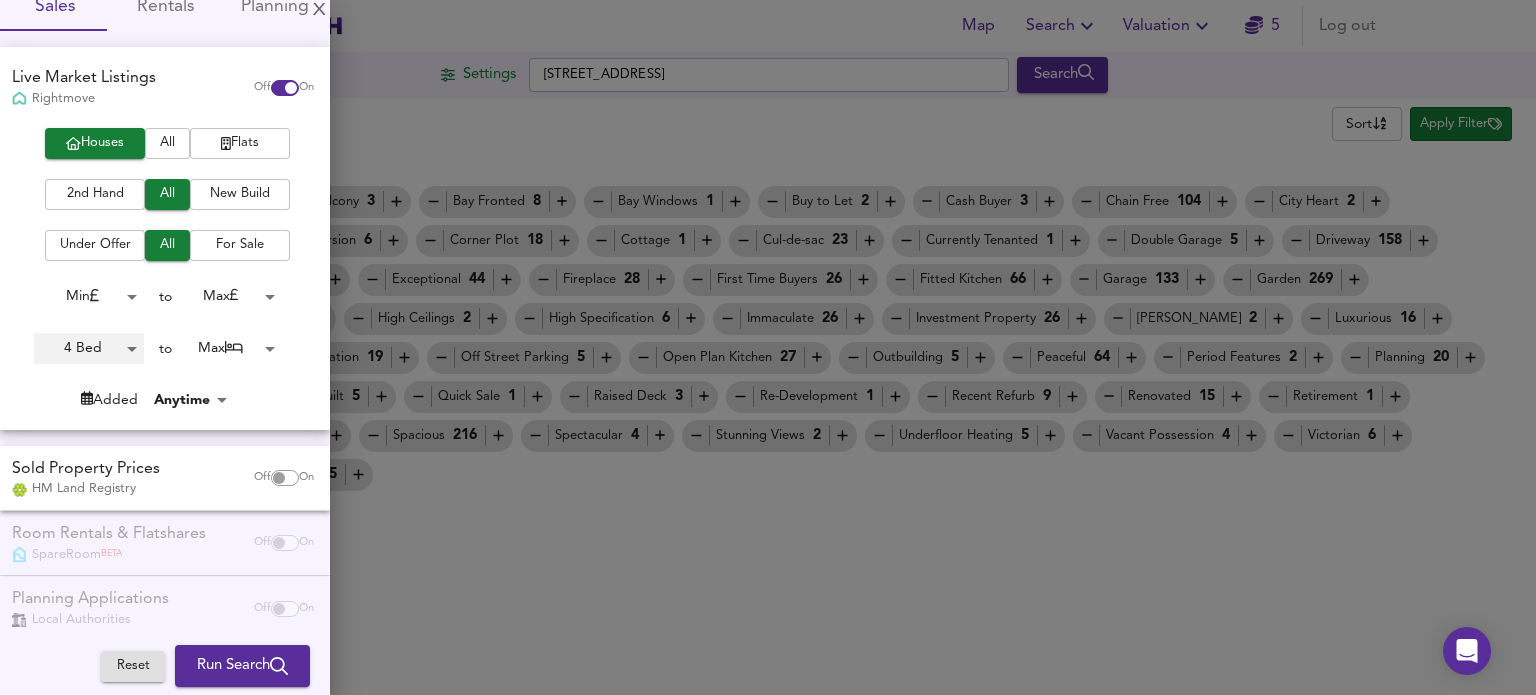 scroll, scrollTop: 124, scrollLeft: 0, axis: vertical 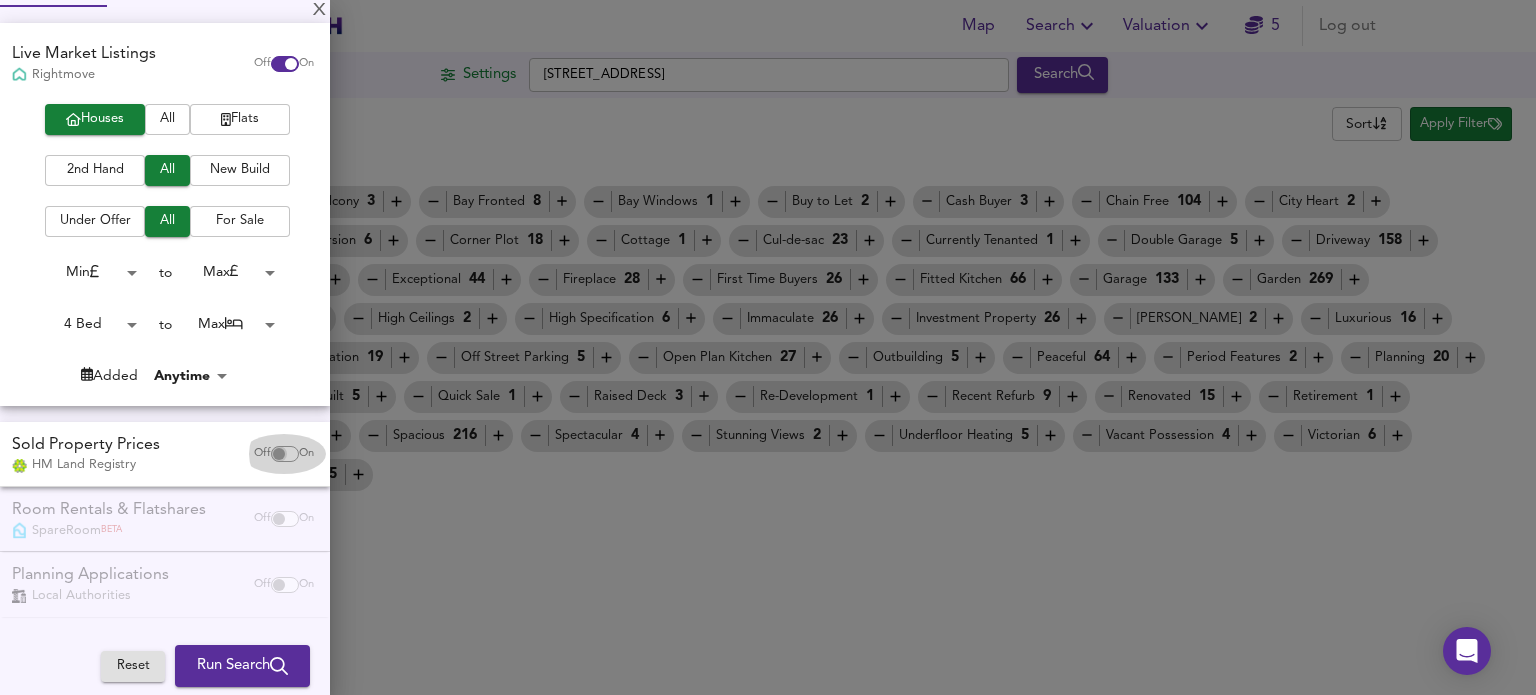 click at bounding box center [279, 454] 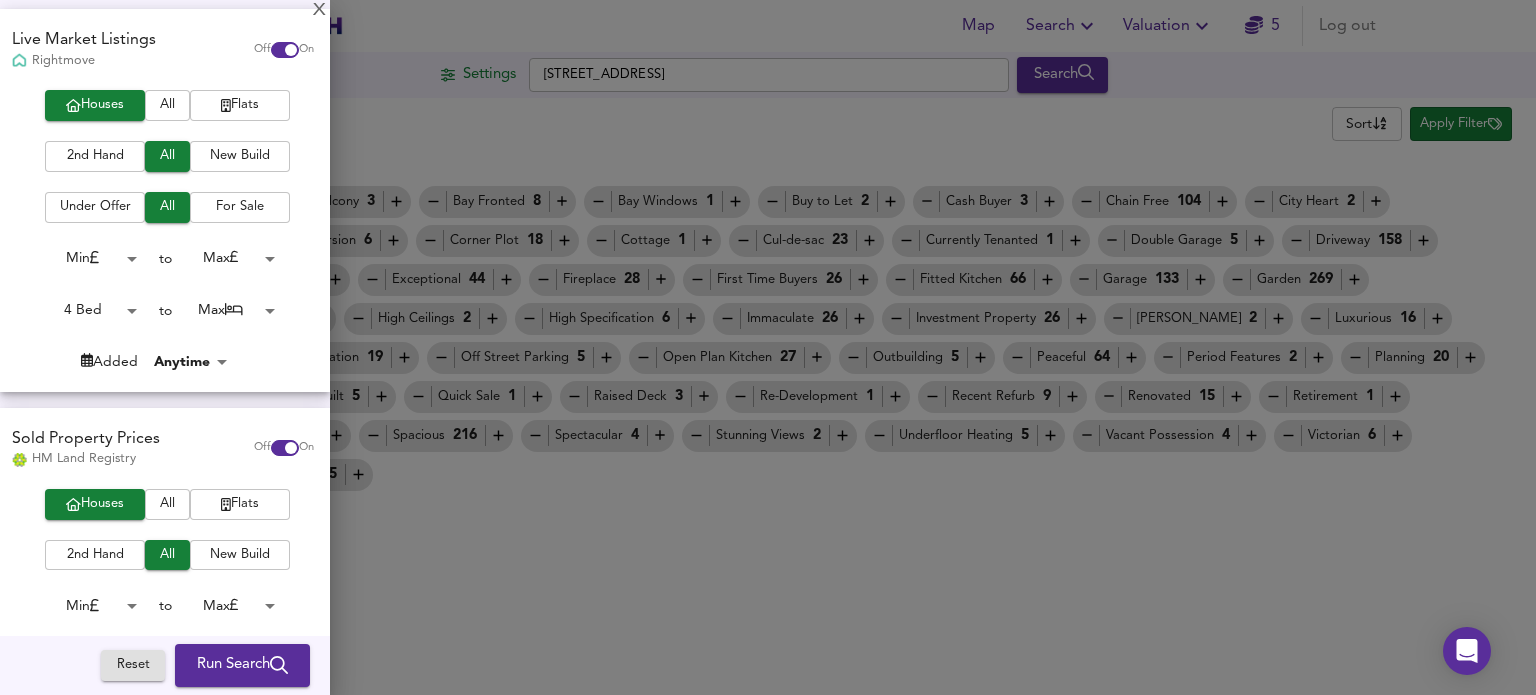 scroll, scrollTop: 24, scrollLeft: 0, axis: vertical 